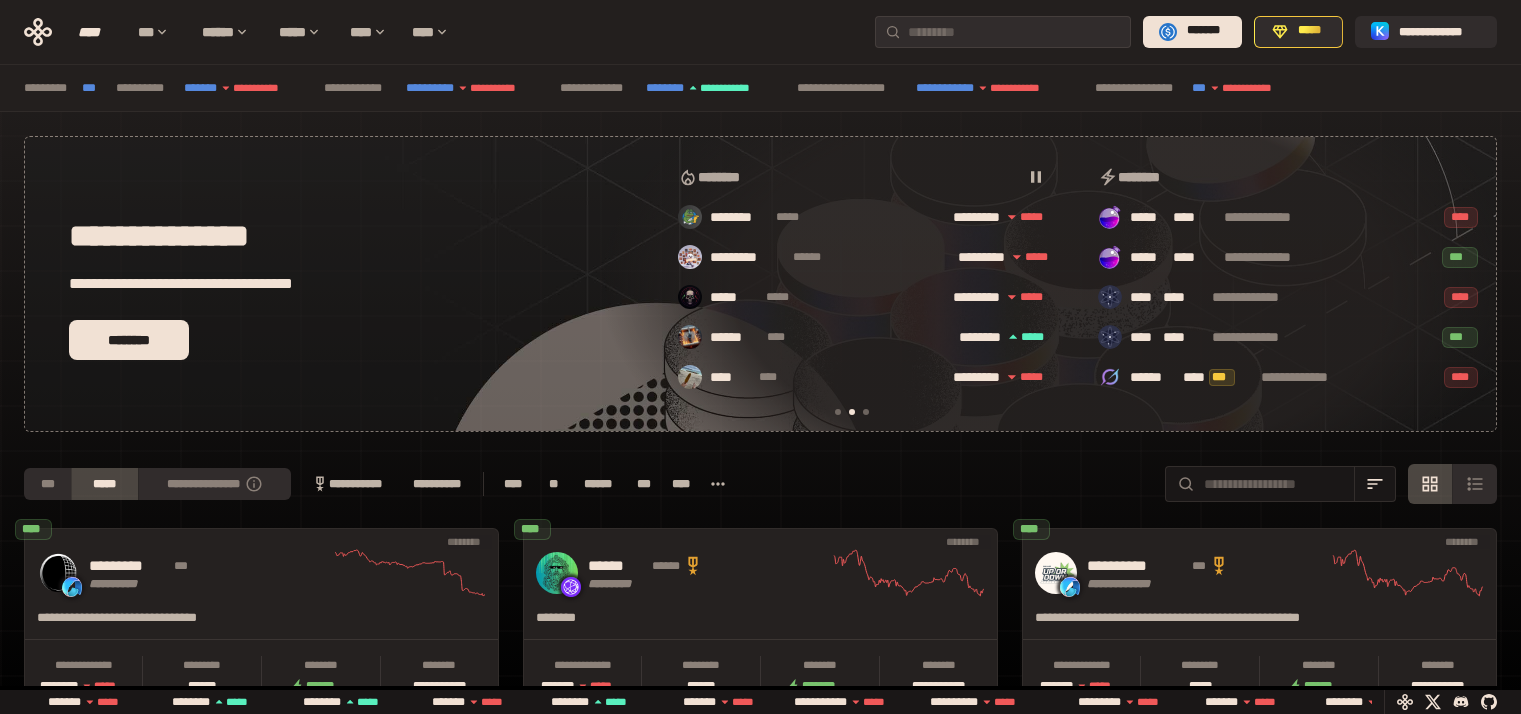 scroll, scrollTop: 0, scrollLeft: 0, axis: both 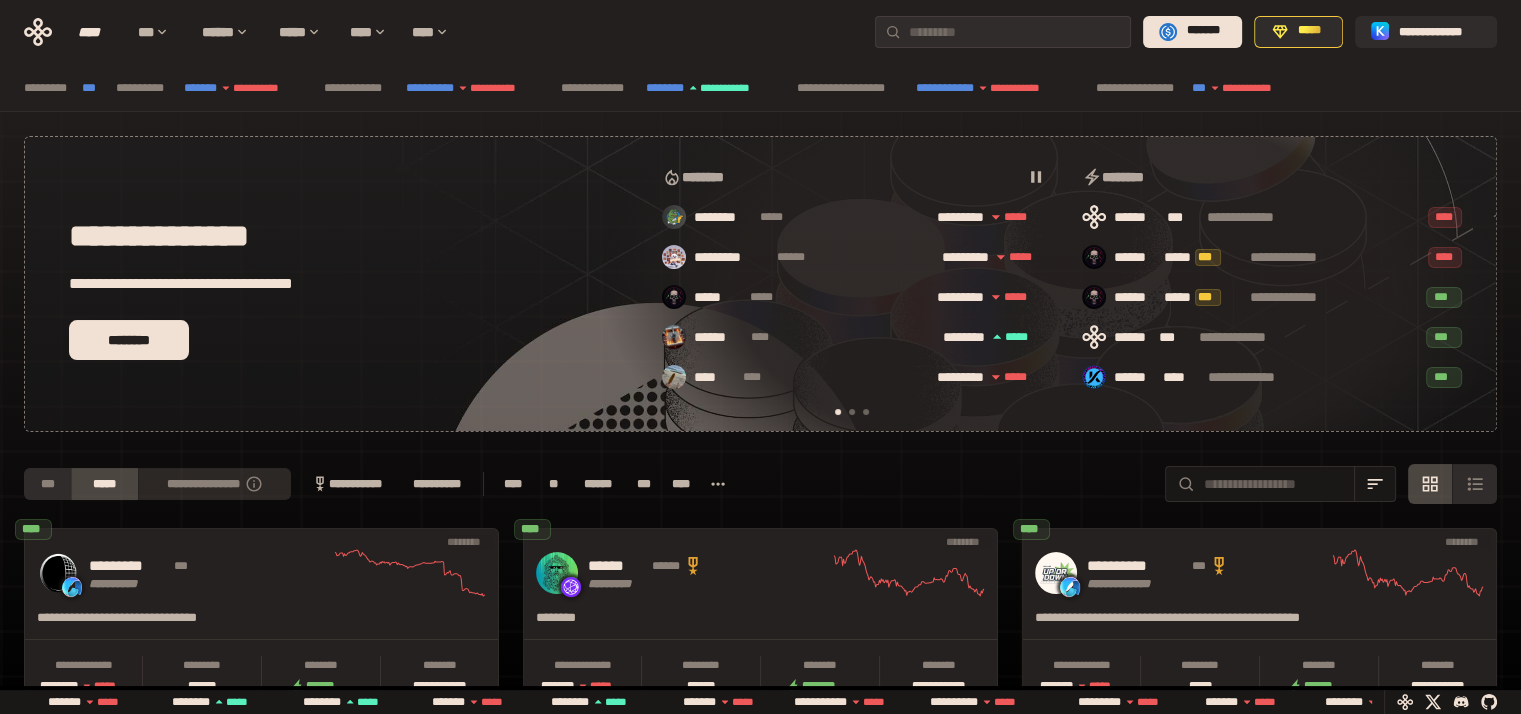 click on "**********" at bounding box center (214, 484) 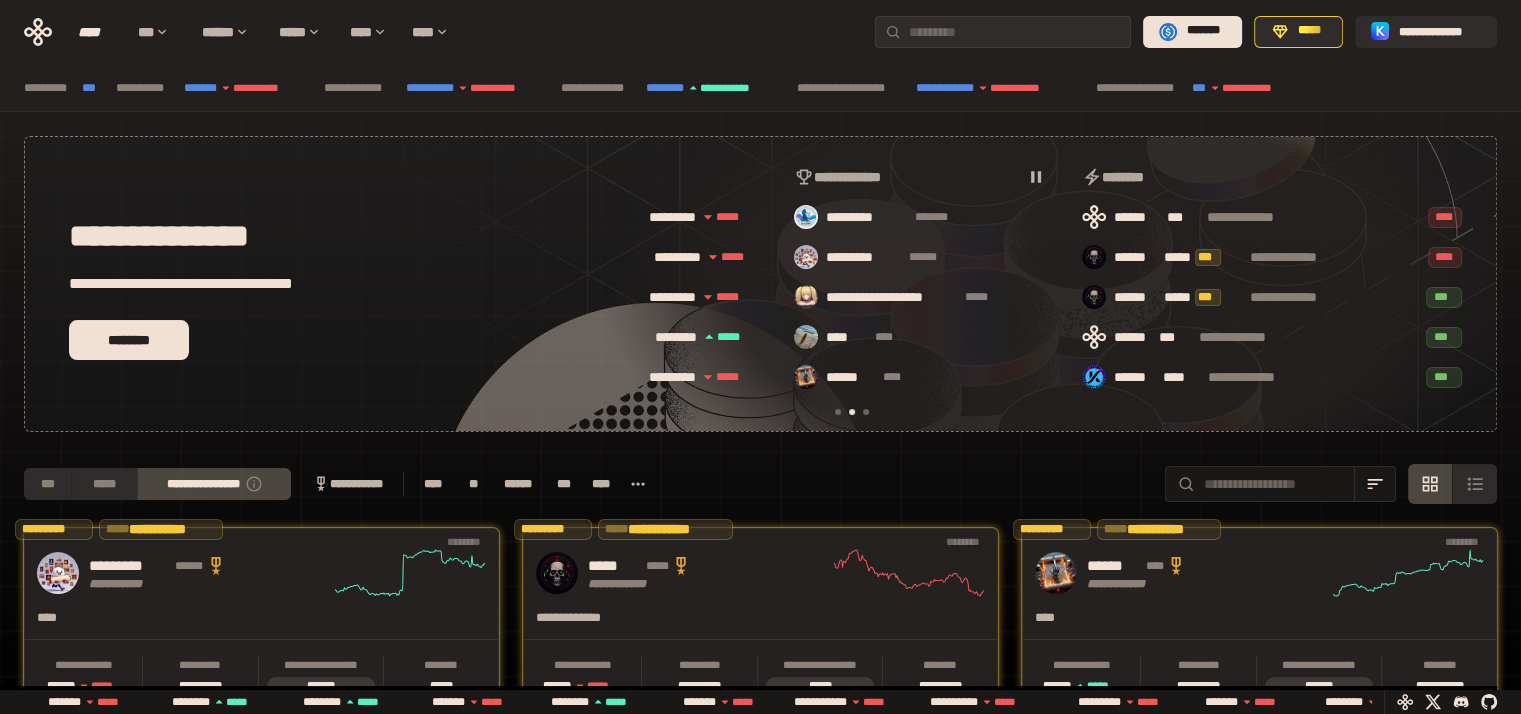 scroll, scrollTop: 0, scrollLeft: 436, axis: horizontal 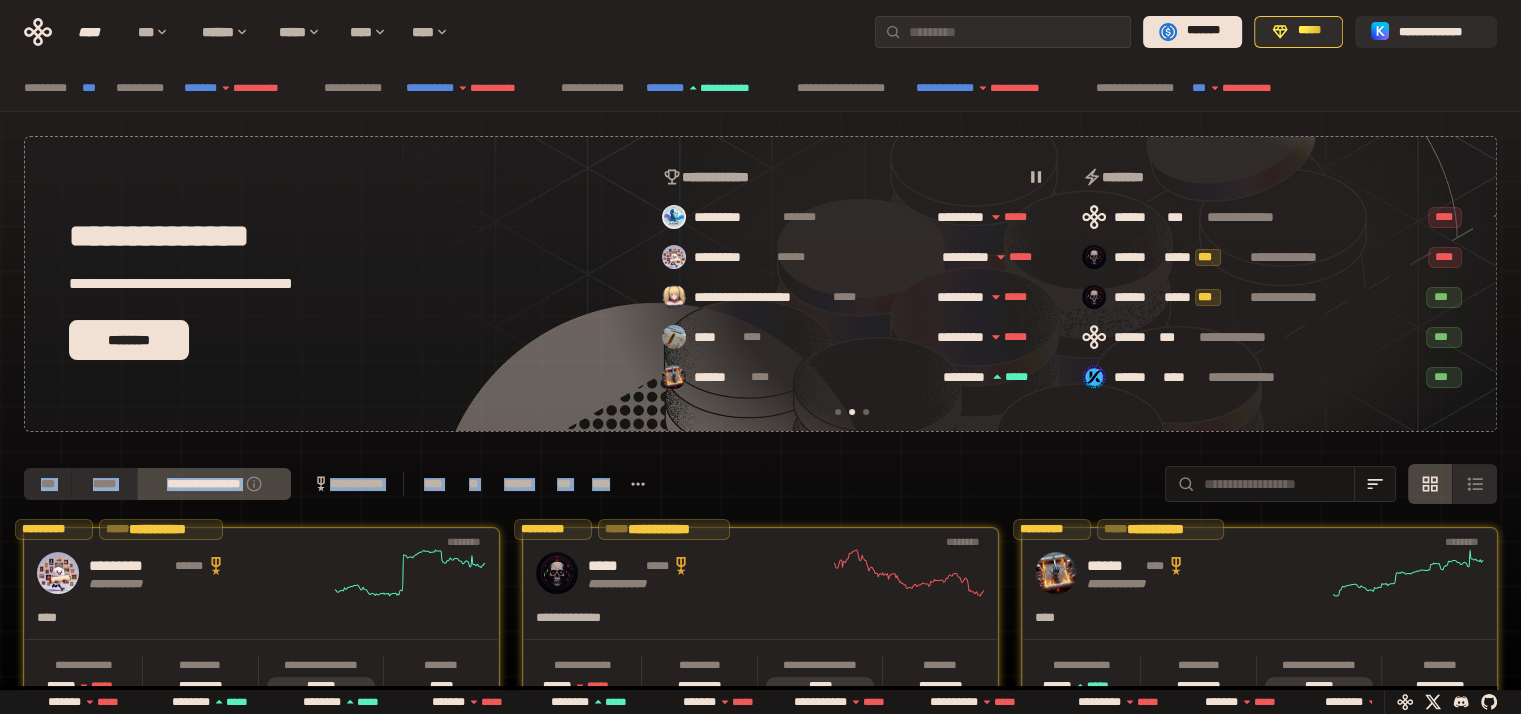 drag, startPoint x: 726, startPoint y: 470, endPoint x: 0, endPoint y: 483, distance: 726.1164 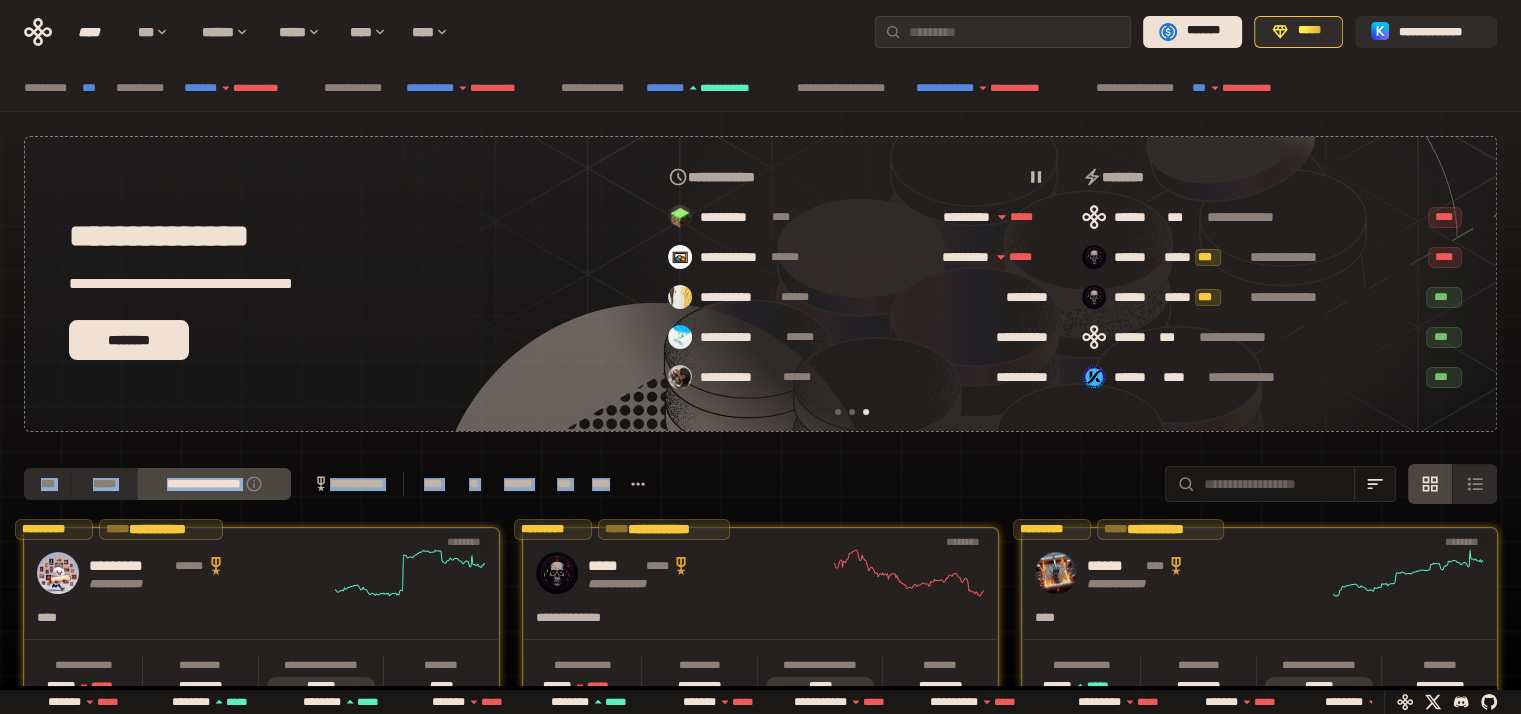 drag, startPoint x: 759, startPoint y: 482, endPoint x: 0, endPoint y: 489, distance: 759.0323 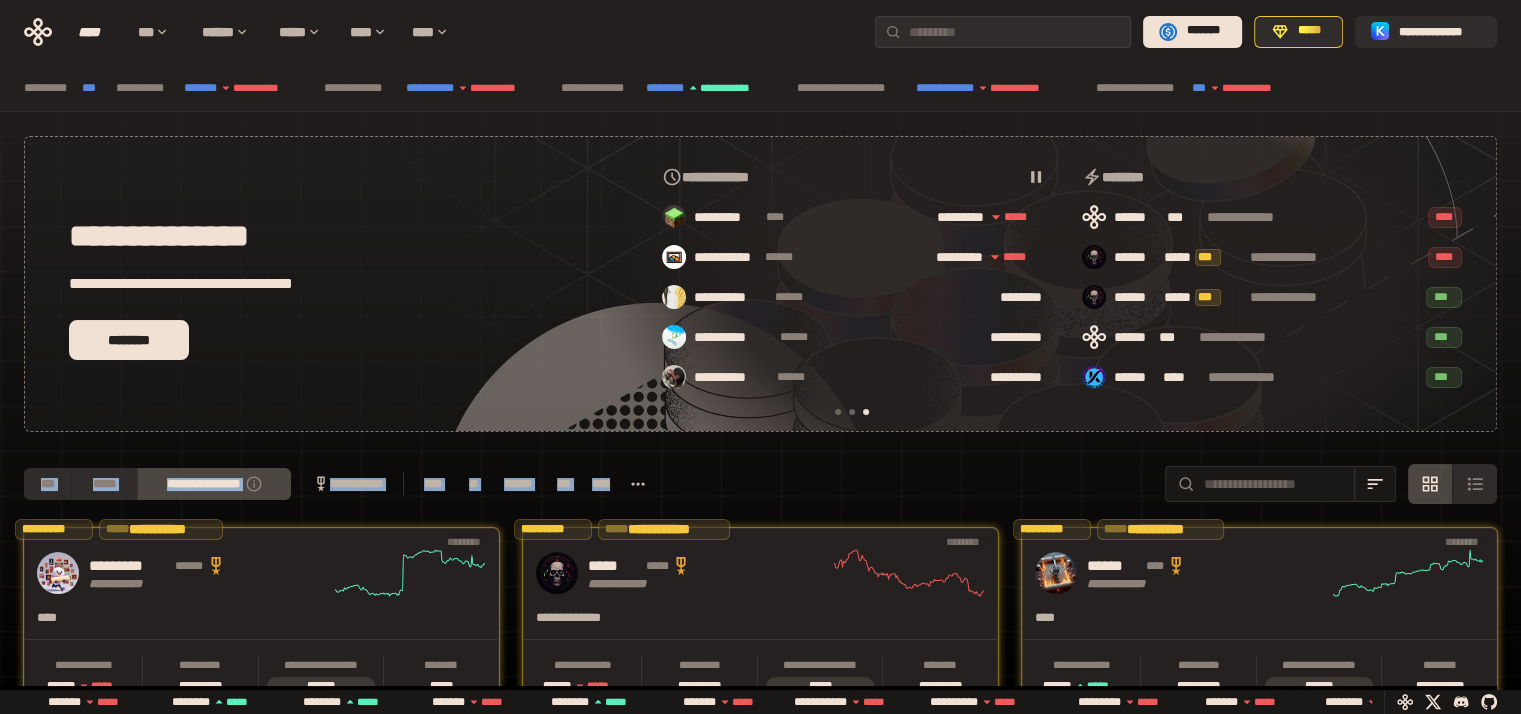 click on "**********" at bounding box center (760, 712) 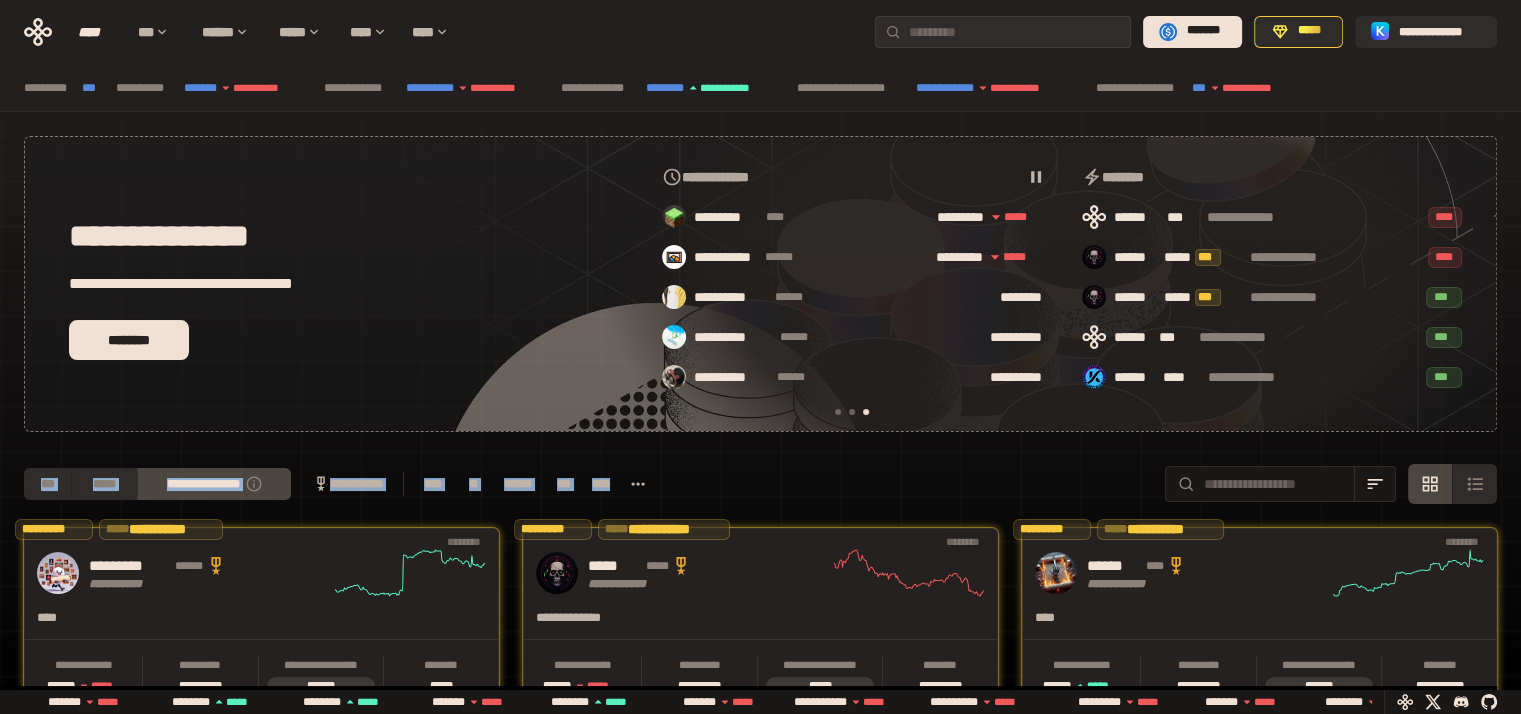 drag, startPoint x: 74, startPoint y: 482, endPoint x: 766, endPoint y: 485, distance: 692.00653 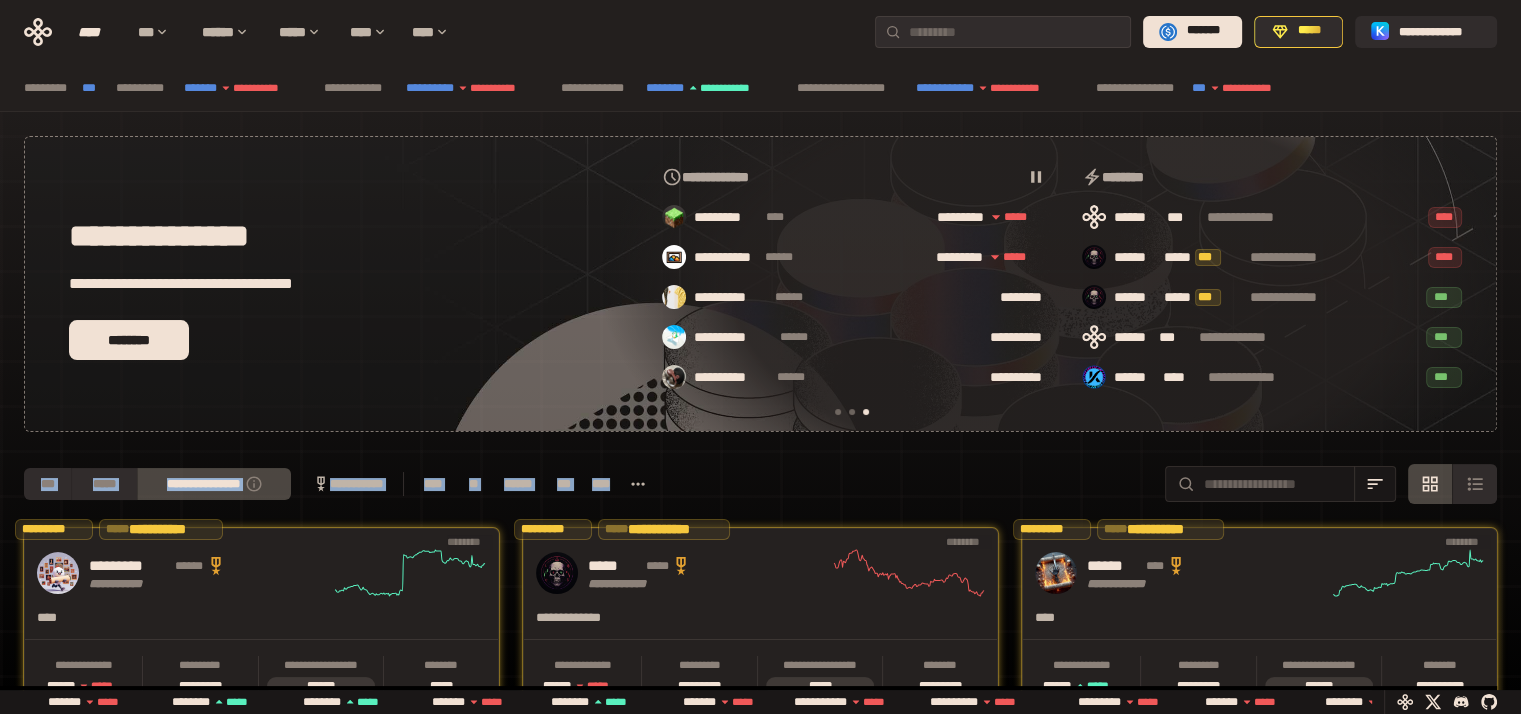 click on "**********" at bounding box center (760, 712) 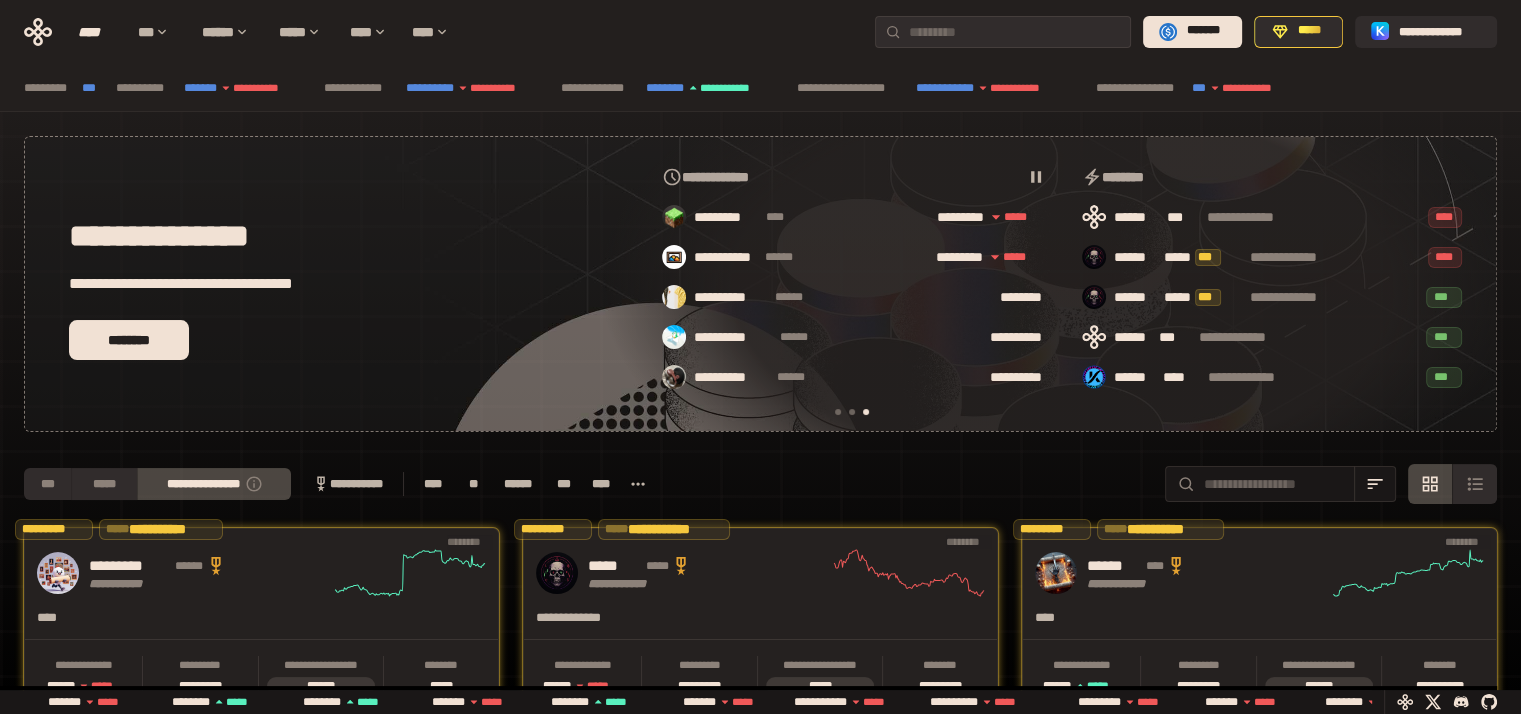 click on "**********" at bounding box center [760, 484] 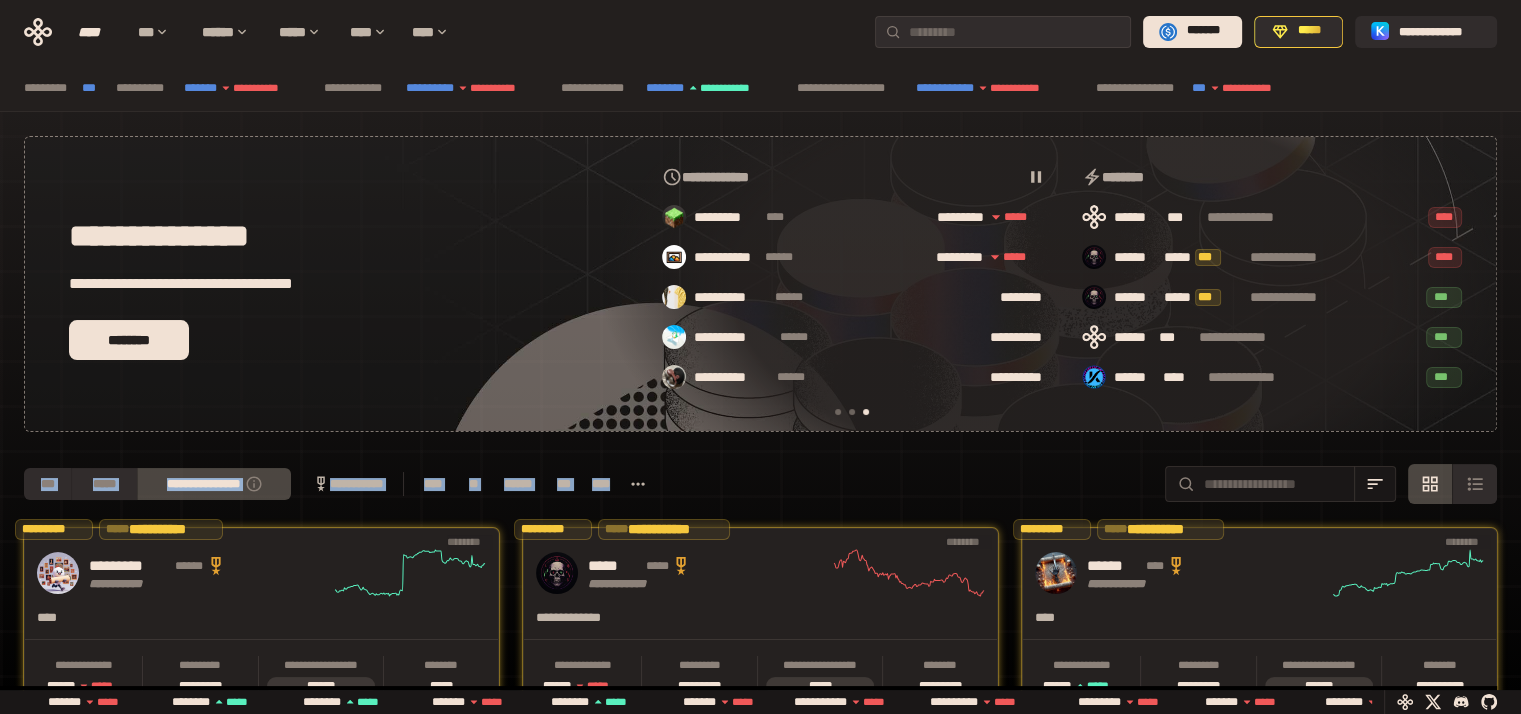 drag, startPoint x: 775, startPoint y: 485, endPoint x: 0, endPoint y: 485, distance: 775 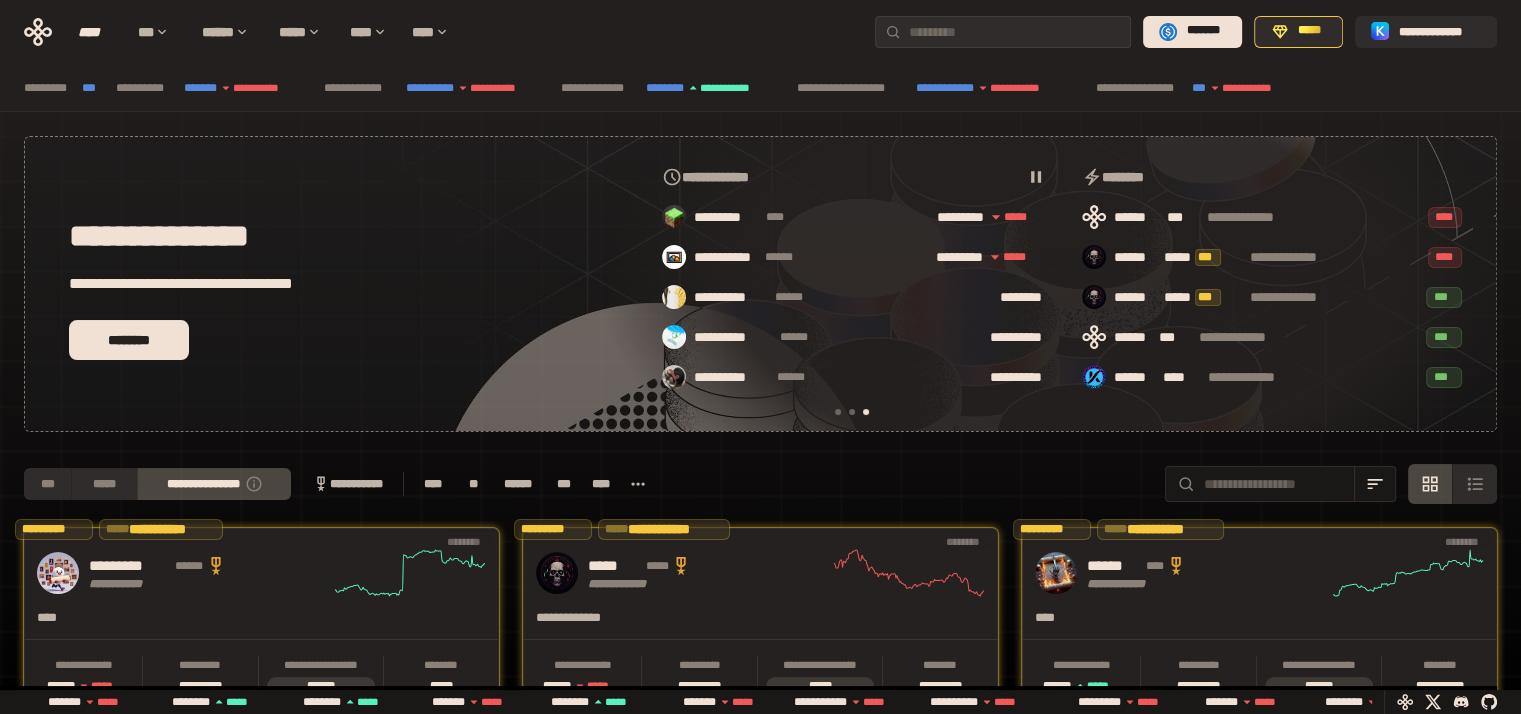 click on "**********" at bounding box center [760, 484] 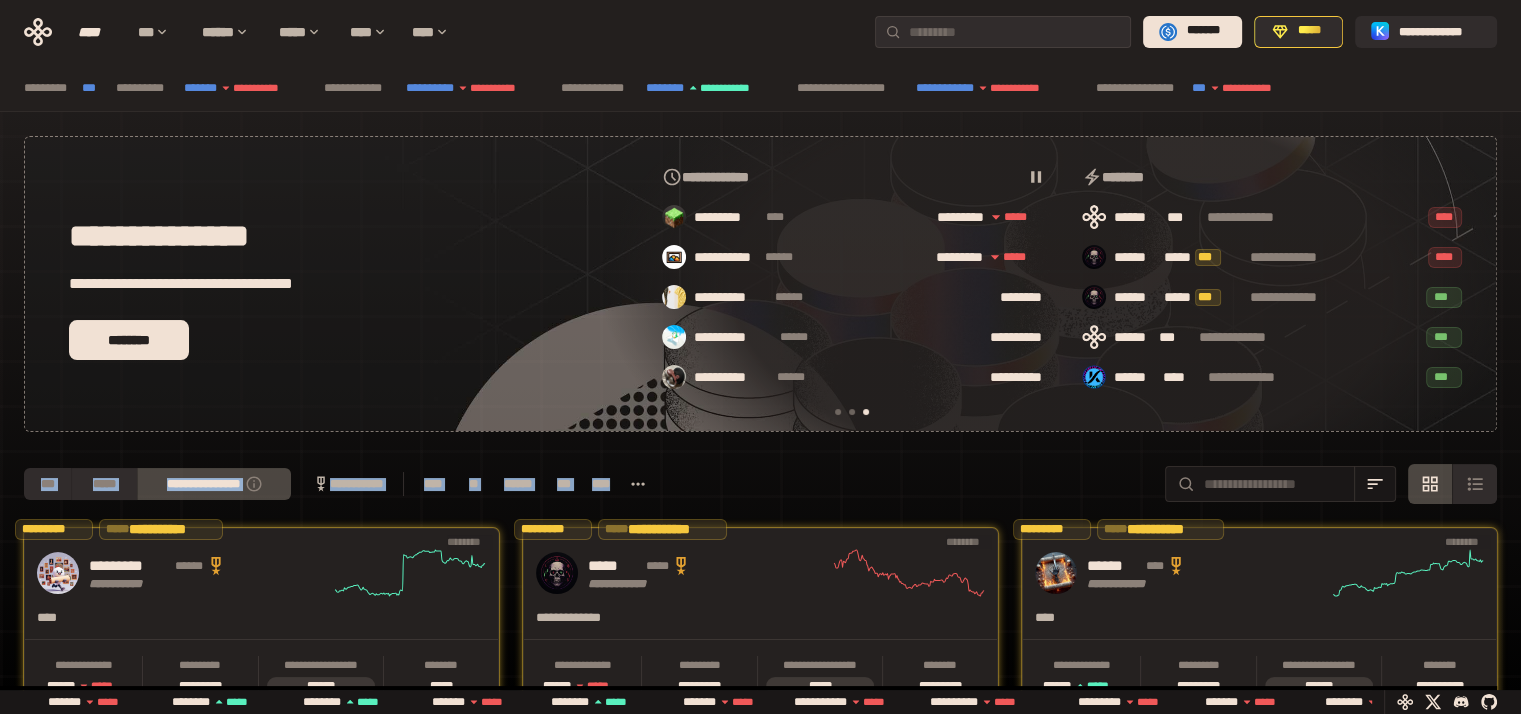 drag, startPoint x: 746, startPoint y: 483, endPoint x: 0, endPoint y: 485, distance: 746.0027 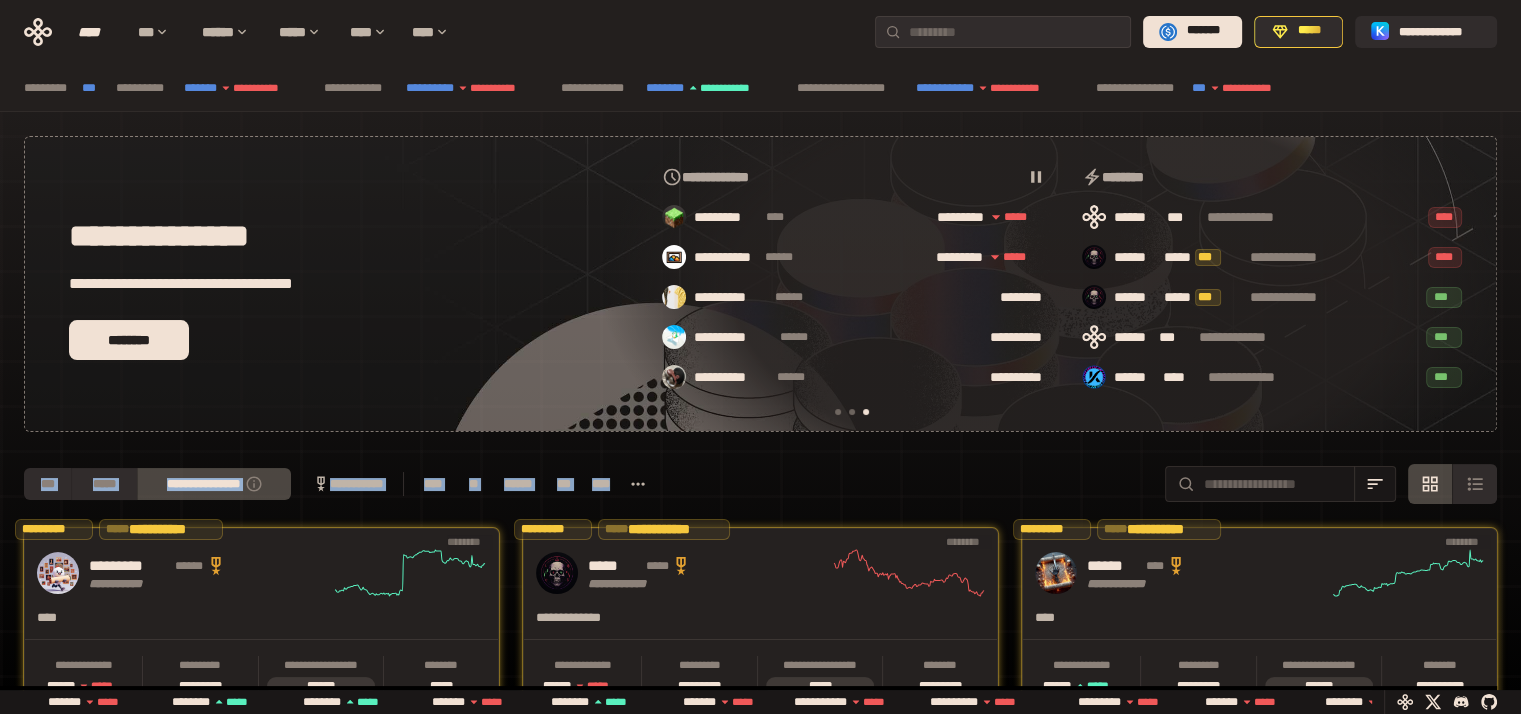 drag, startPoint x: 0, startPoint y: 485, endPoint x: 754, endPoint y: 496, distance: 754.08026 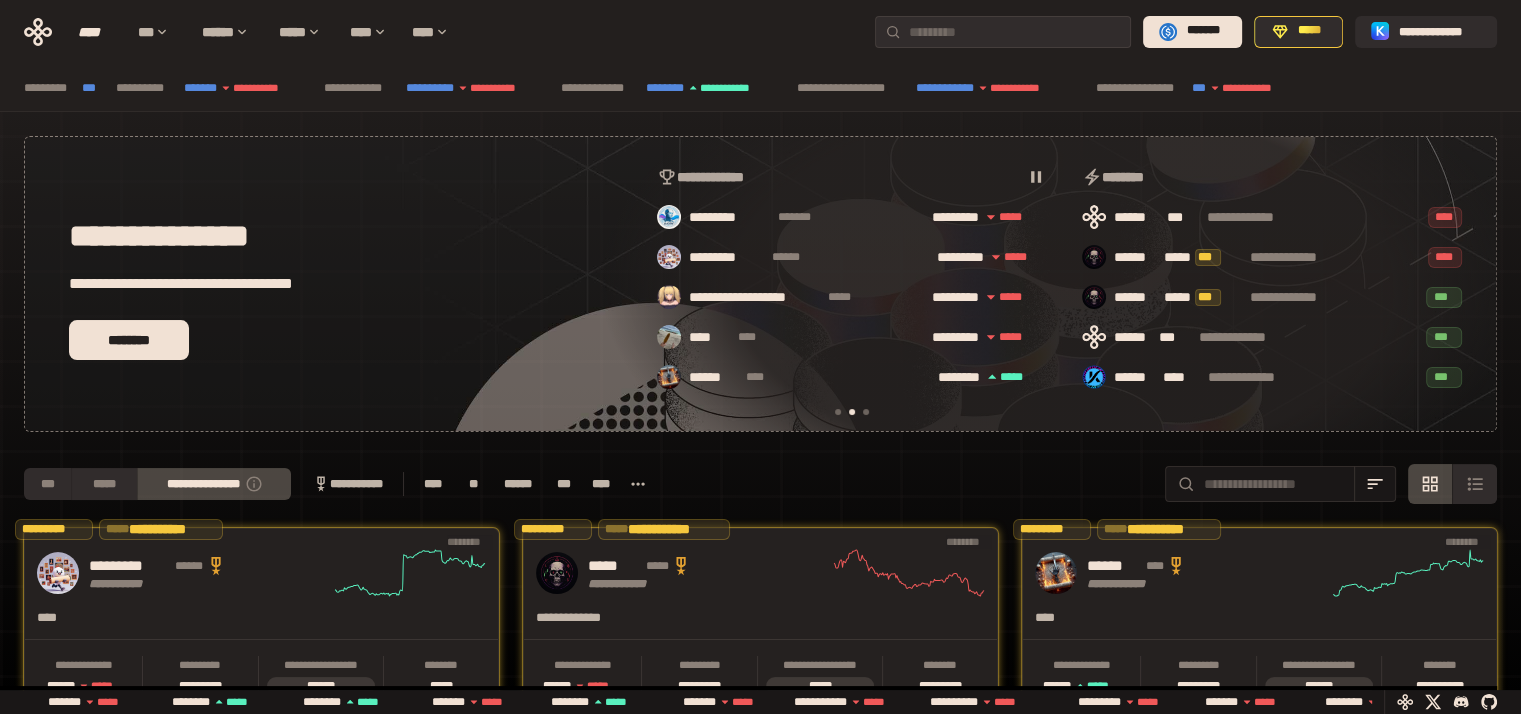 scroll, scrollTop: 0, scrollLeft: 436, axis: horizontal 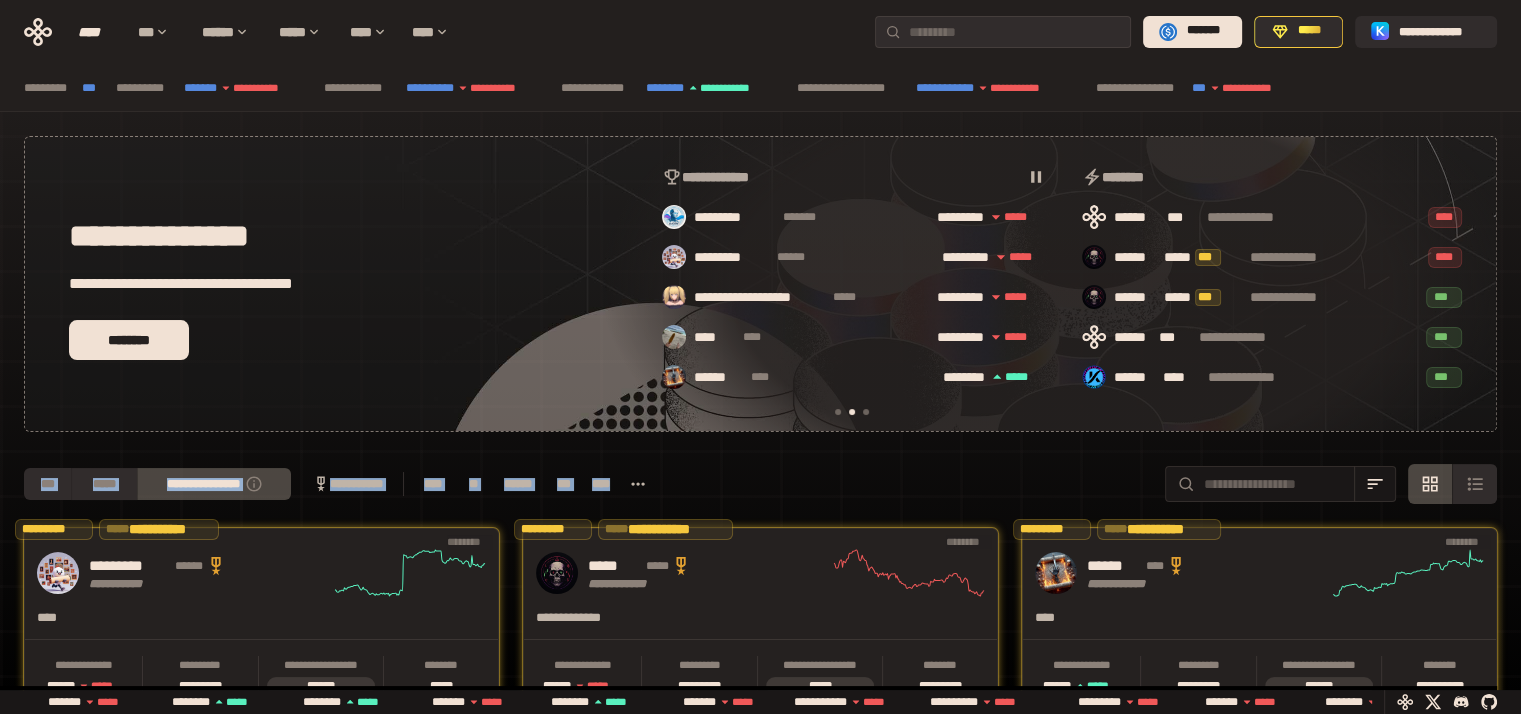 drag, startPoint x: 760, startPoint y: 492, endPoint x: 20, endPoint y: 495, distance: 740.0061 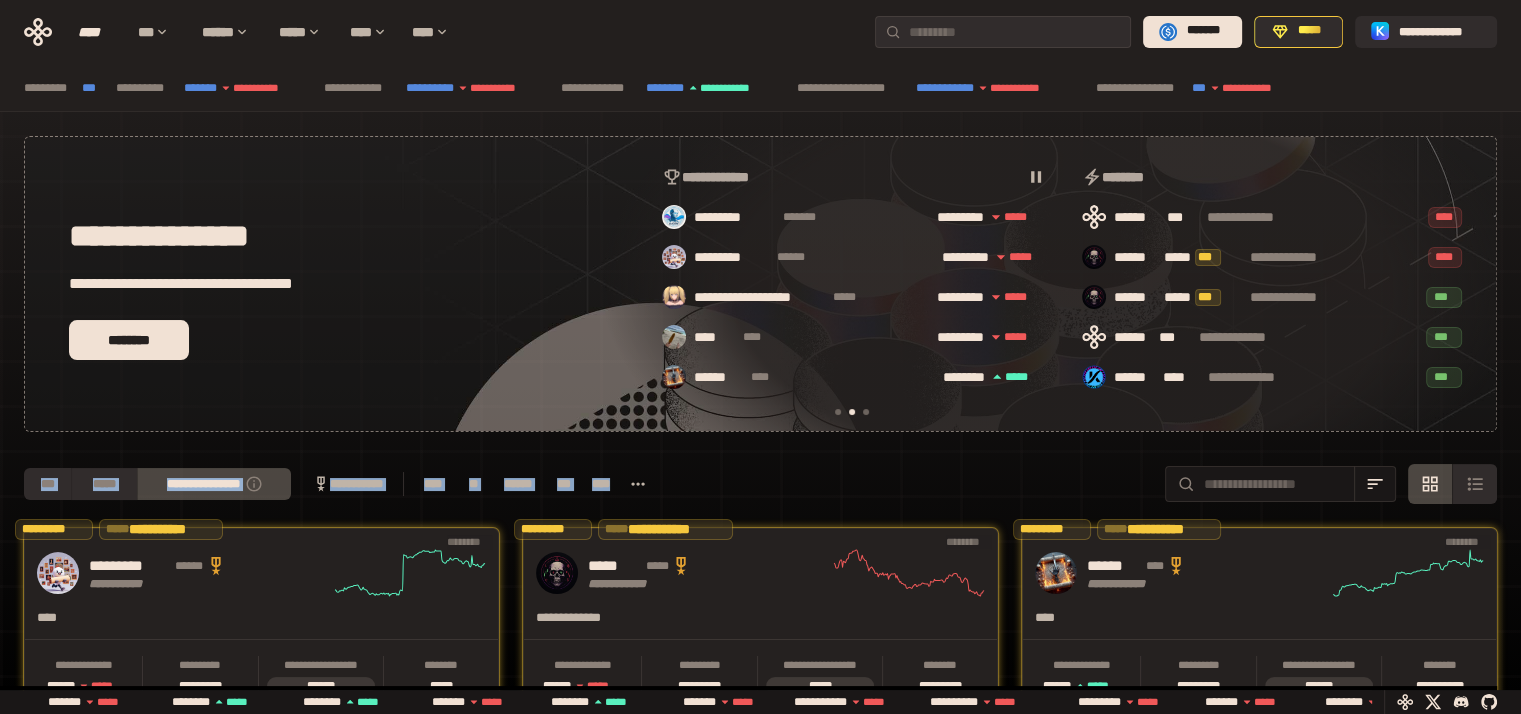 click on "**********" at bounding box center [760, 712] 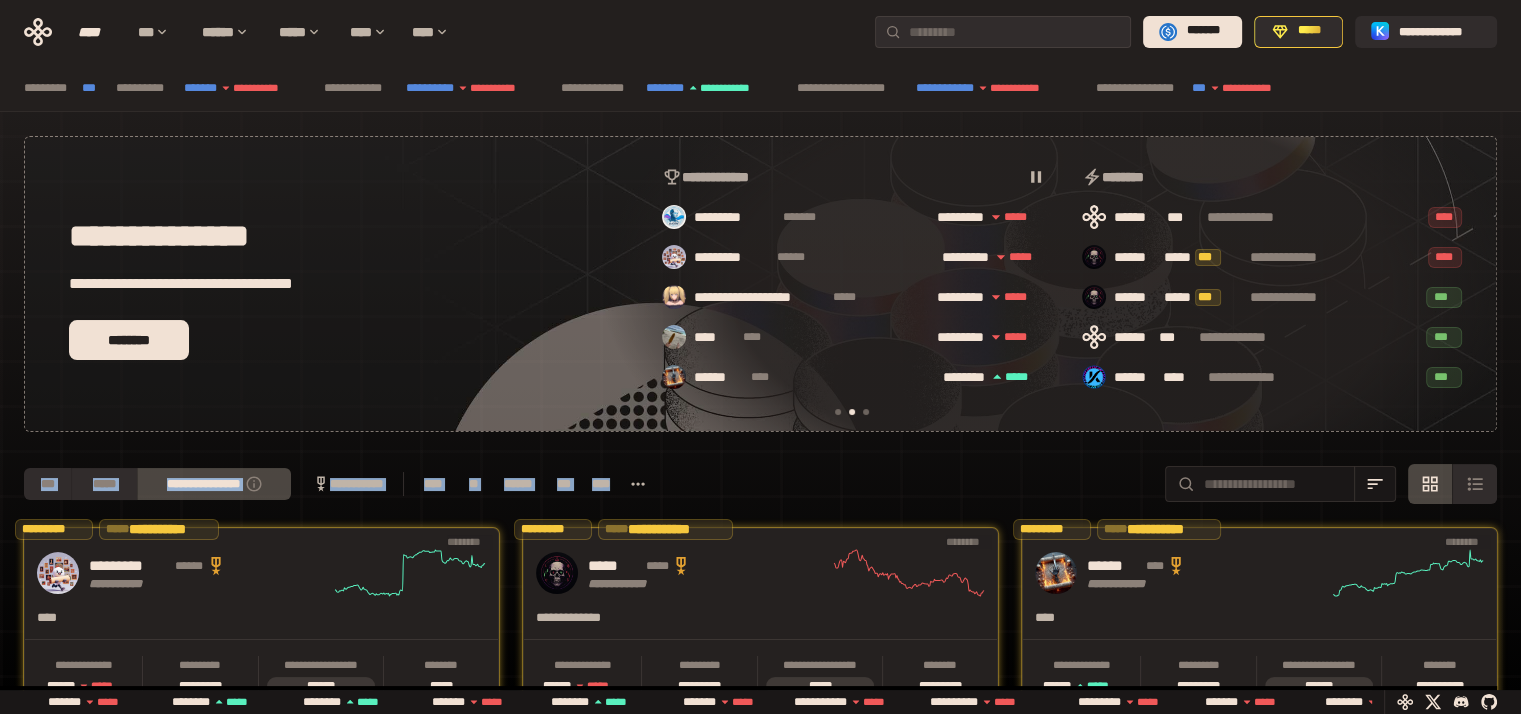 click on "**********" at bounding box center (760, 484) 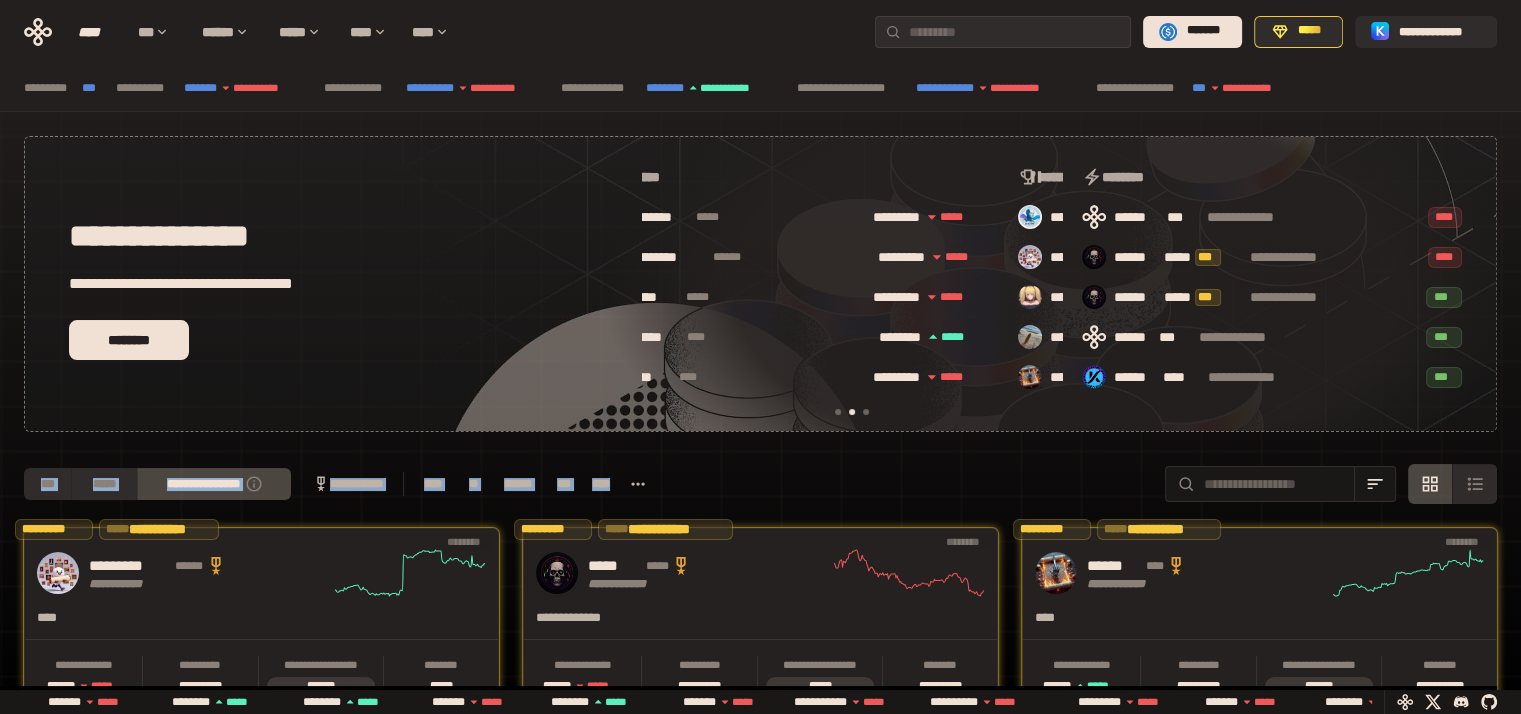 drag, startPoint x: 0, startPoint y: 483, endPoint x: 765, endPoint y: 476, distance: 765.03204 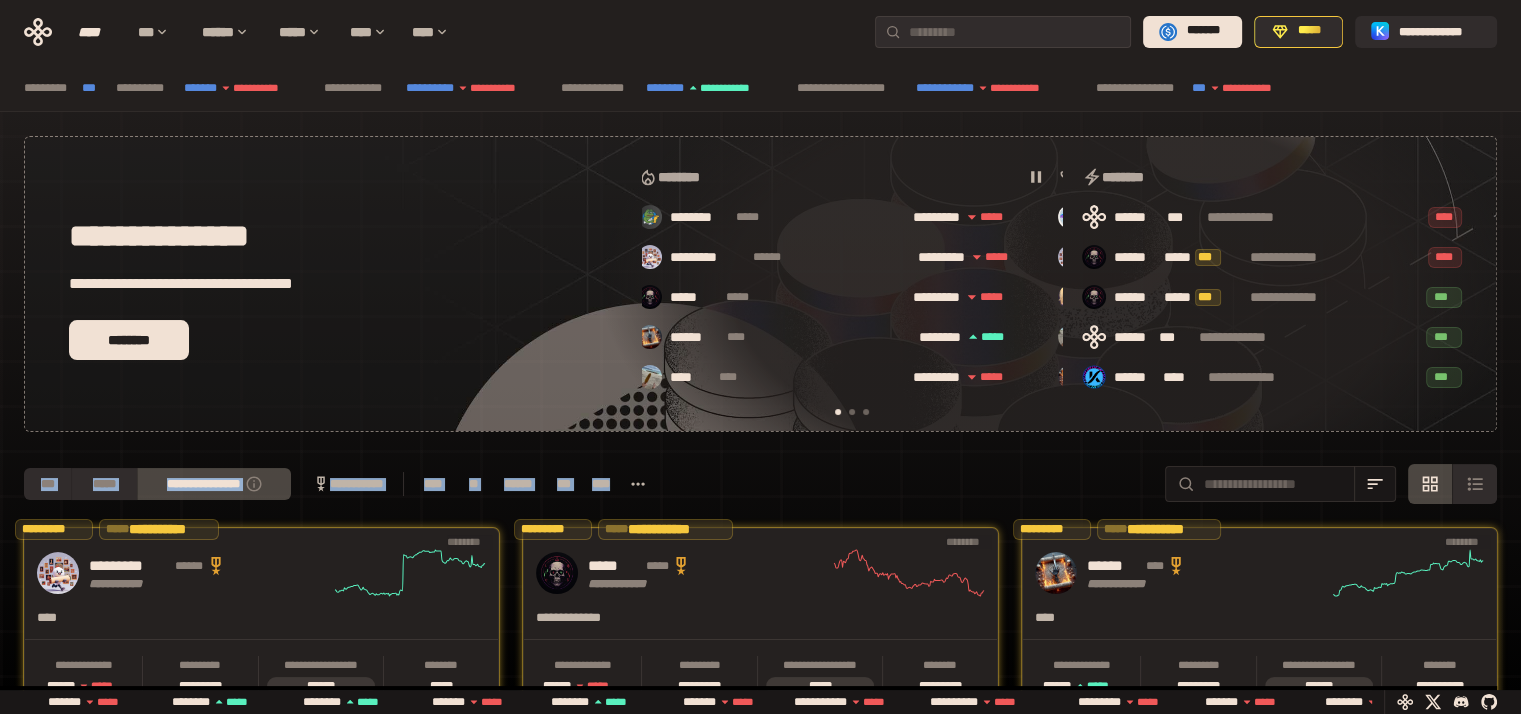 scroll, scrollTop: 0, scrollLeft: 16, axis: horizontal 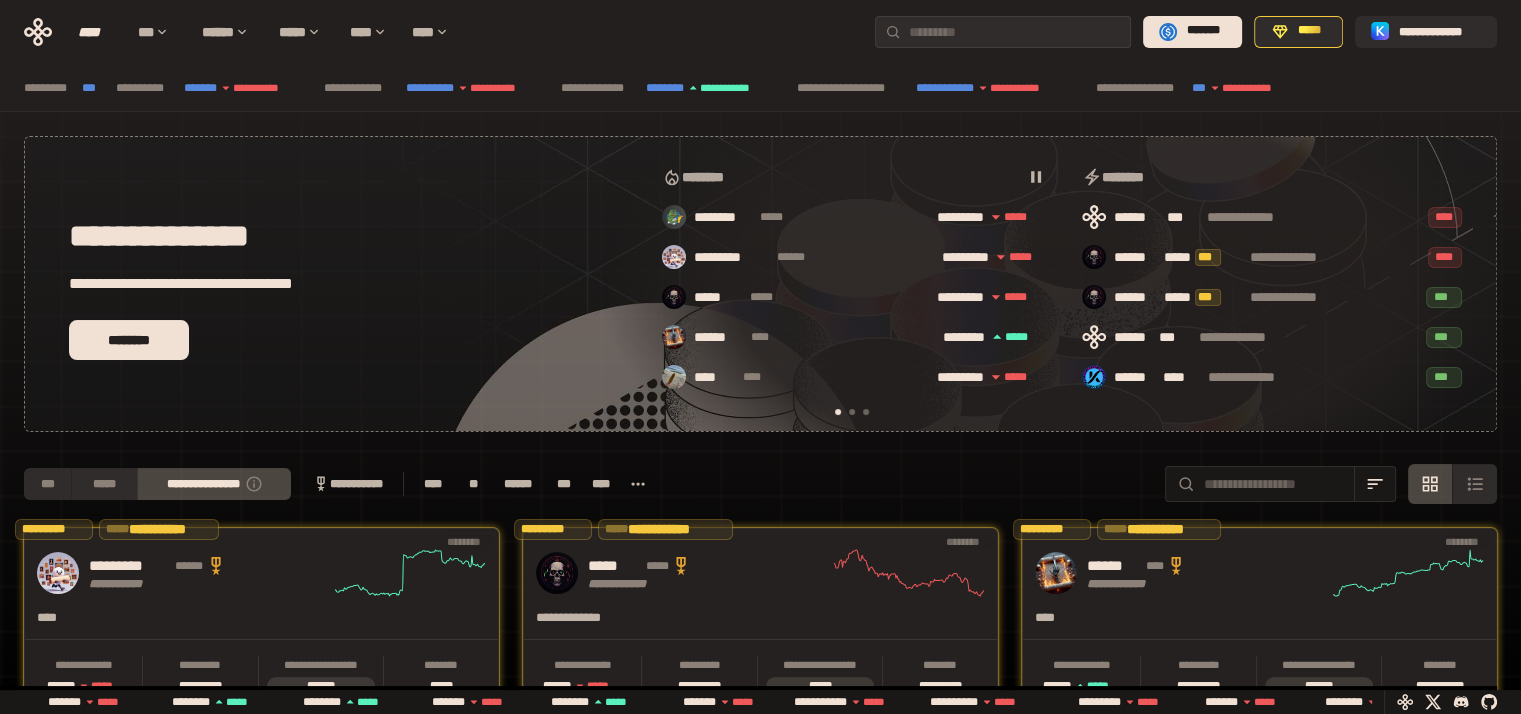 click on "**********" at bounding box center [760, 484] 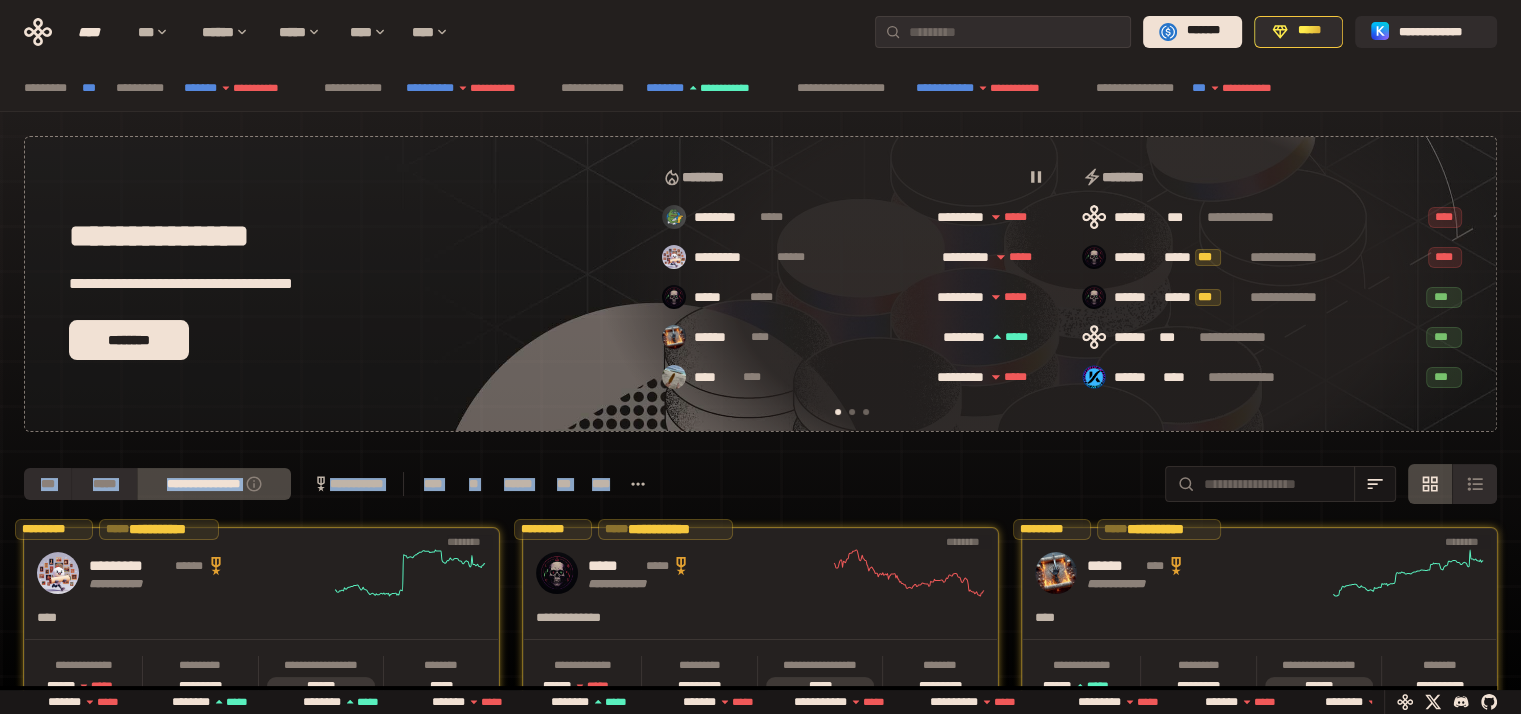 drag, startPoint x: 751, startPoint y: 481, endPoint x: 0, endPoint y: 481, distance: 751 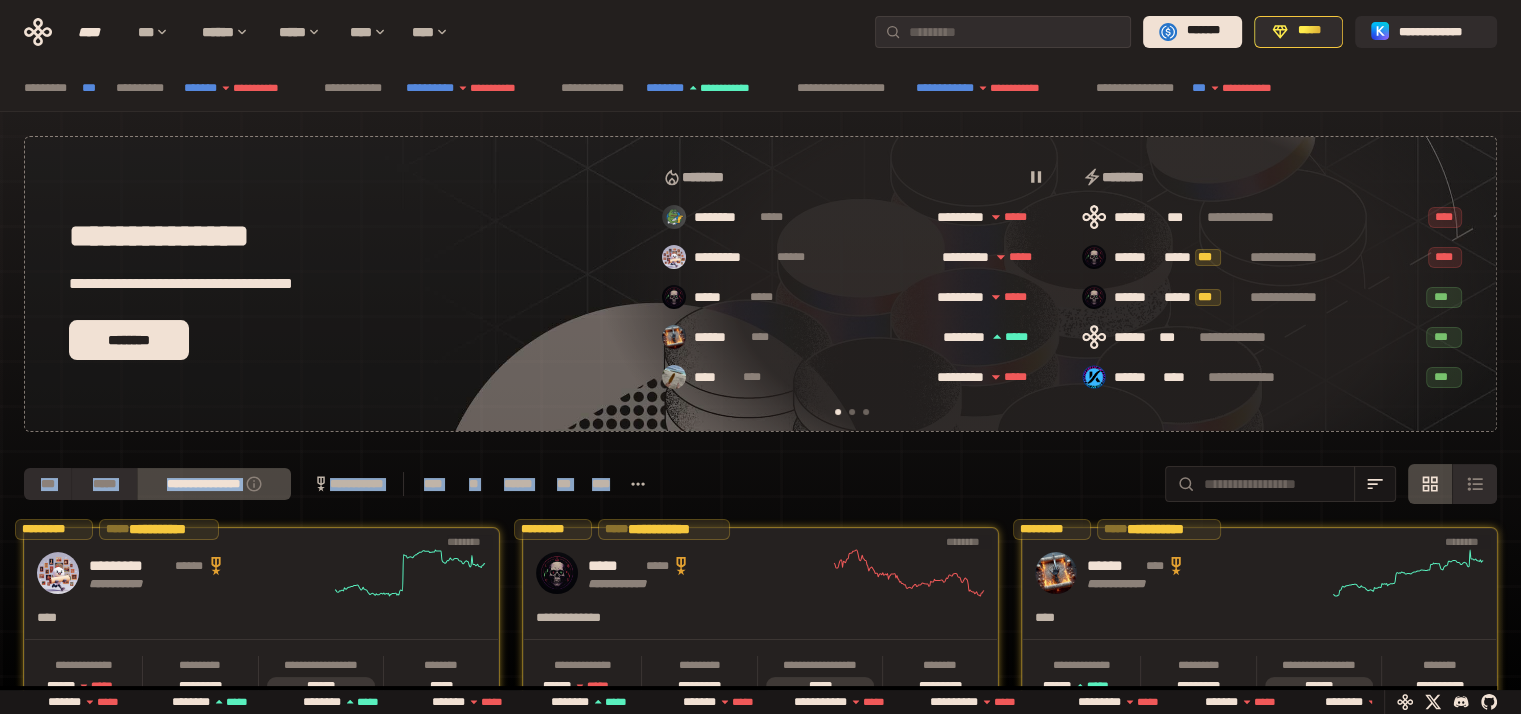 drag, startPoint x: 0, startPoint y: 485, endPoint x: 712, endPoint y: 482, distance: 712.00635 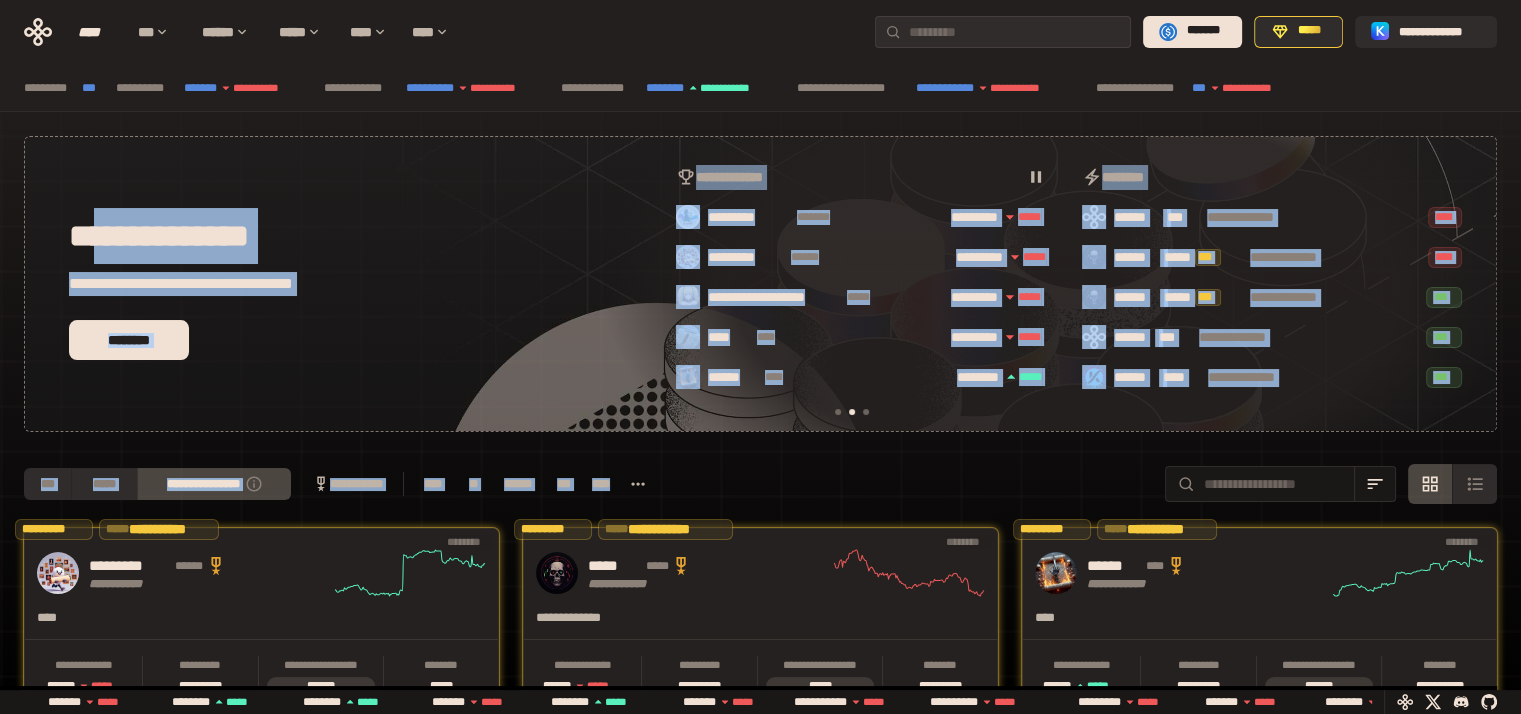 scroll, scrollTop: 0, scrollLeft: 436, axis: horizontal 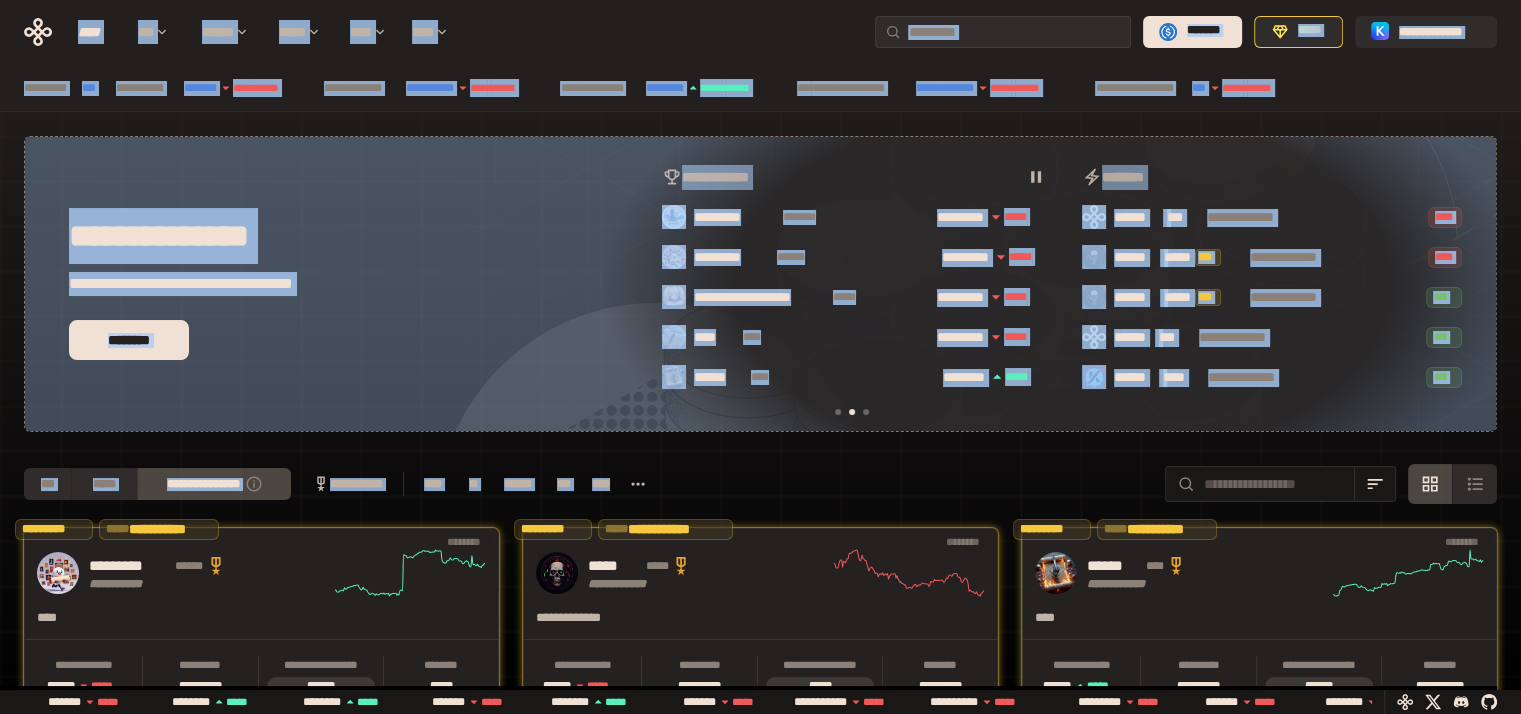 drag, startPoint x: 479, startPoint y: 383, endPoint x: 0, endPoint y: 24, distance: 598.60004 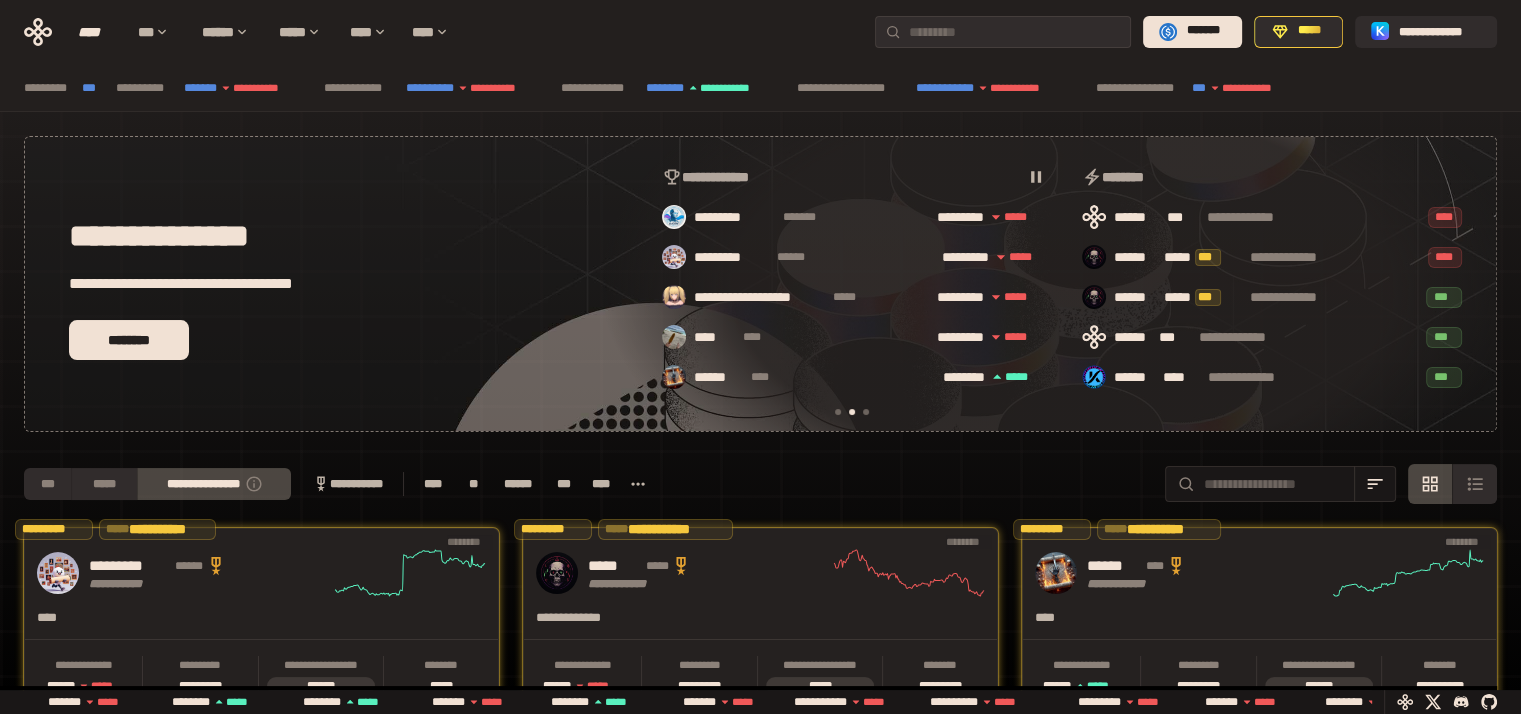click on "**********" at bounding box center [760, 32] 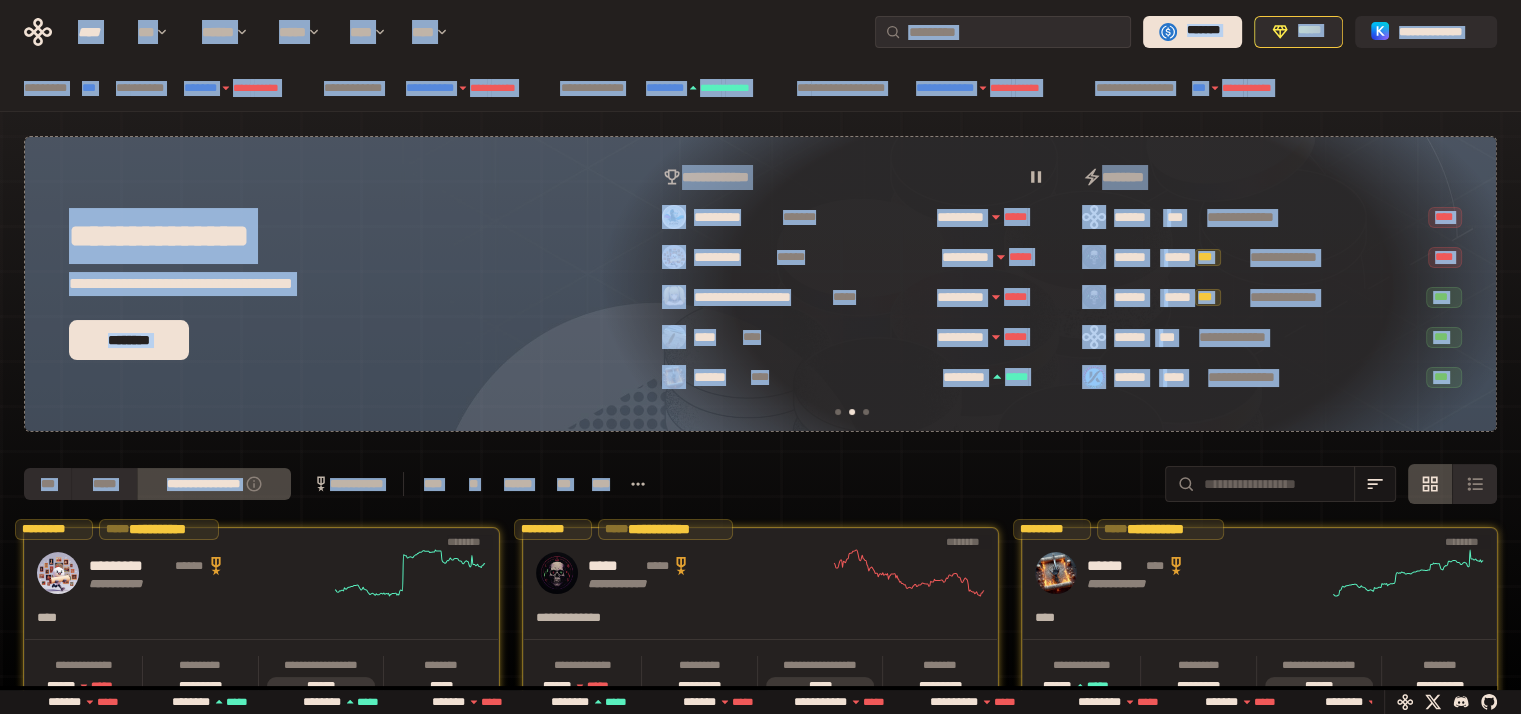drag, startPoint x: 40, startPoint y: 75, endPoint x: 808, endPoint y: 469, distance: 863.1686 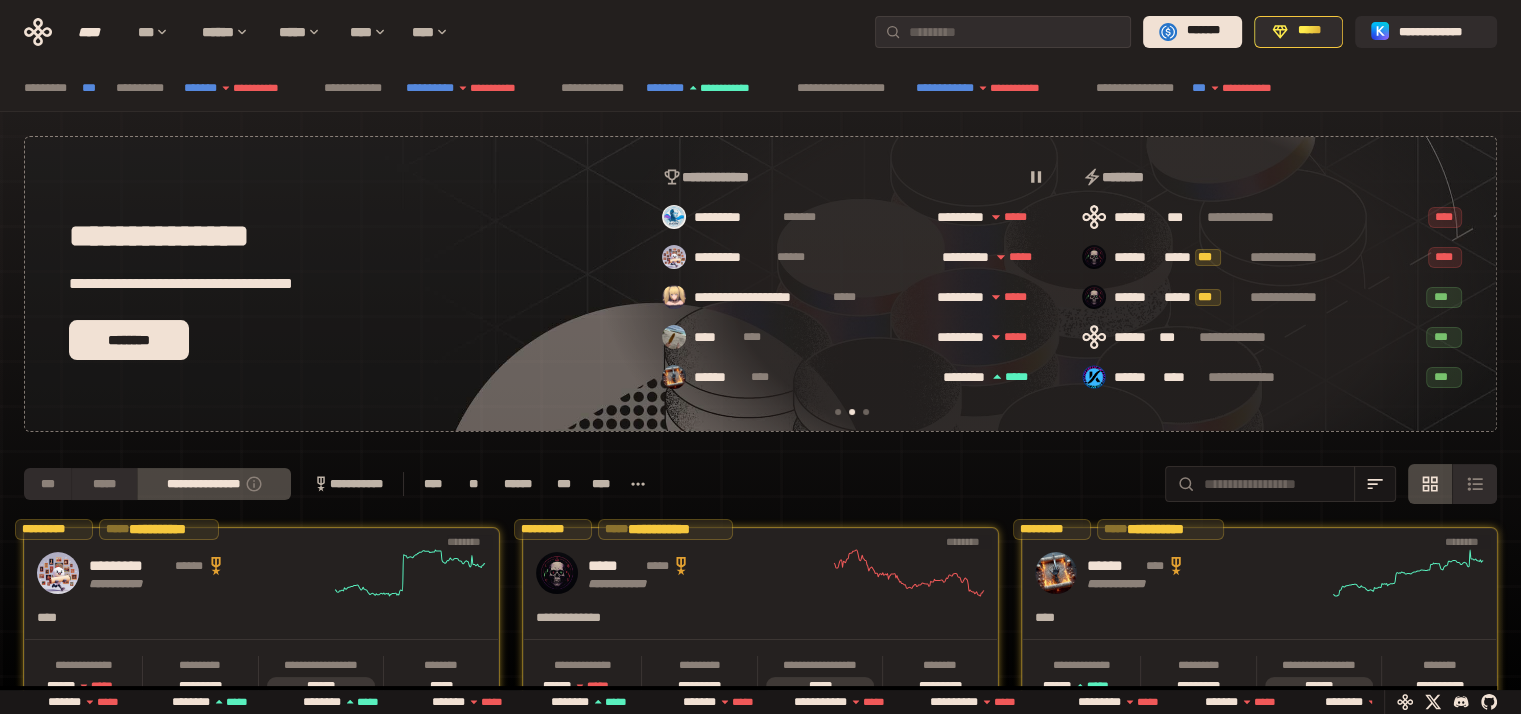 click on "**********" at bounding box center (760, 484) 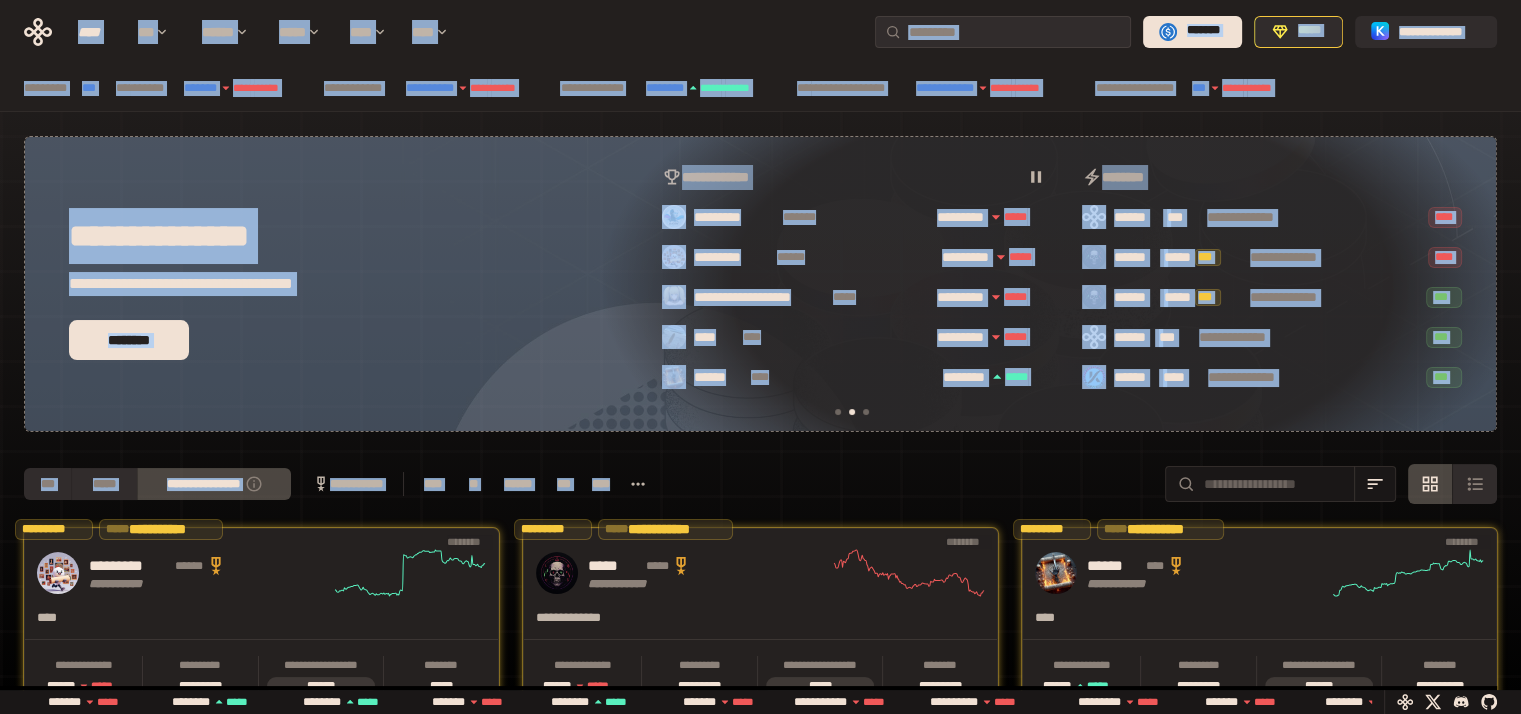 drag, startPoint x: 788, startPoint y: 482, endPoint x: 0, endPoint y: 38, distance: 904.4777 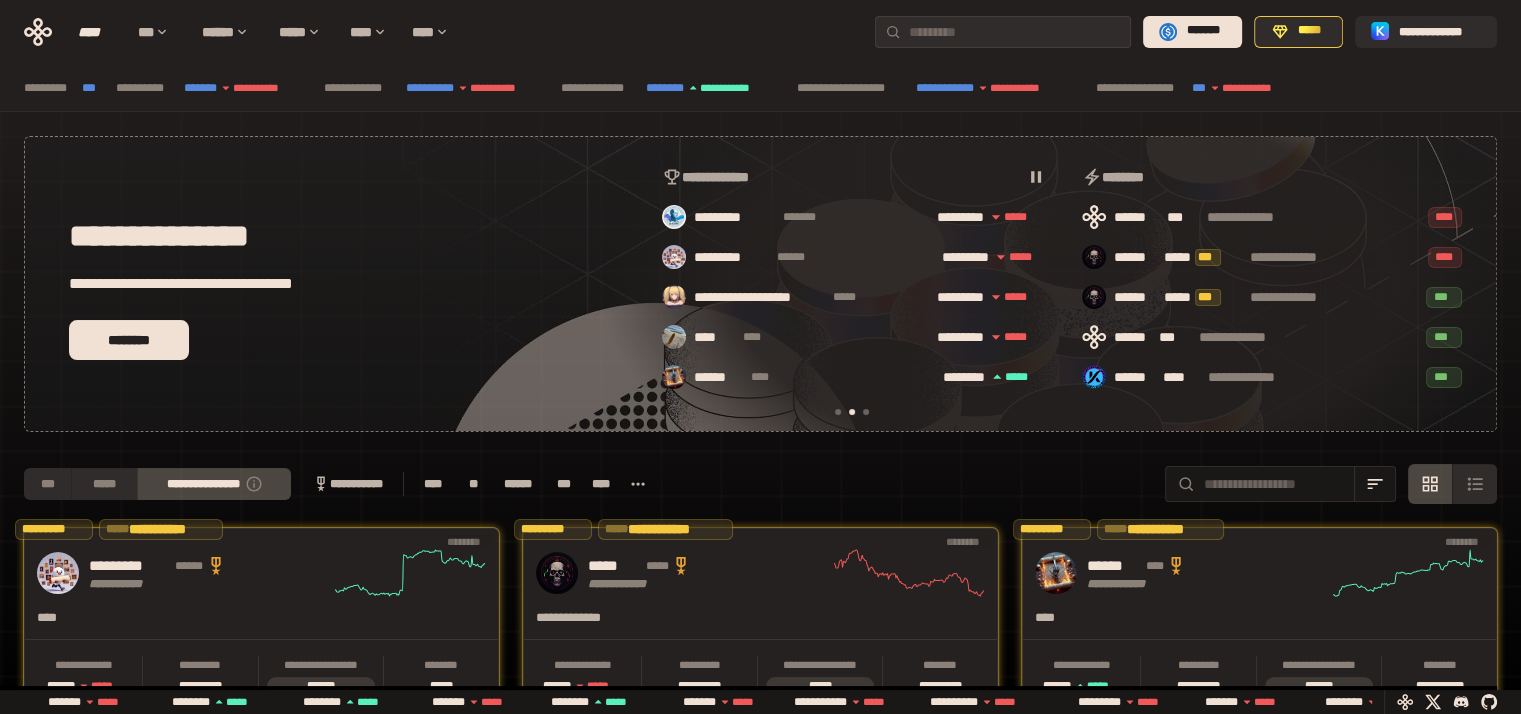 click on "**********" at bounding box center (760, 32) 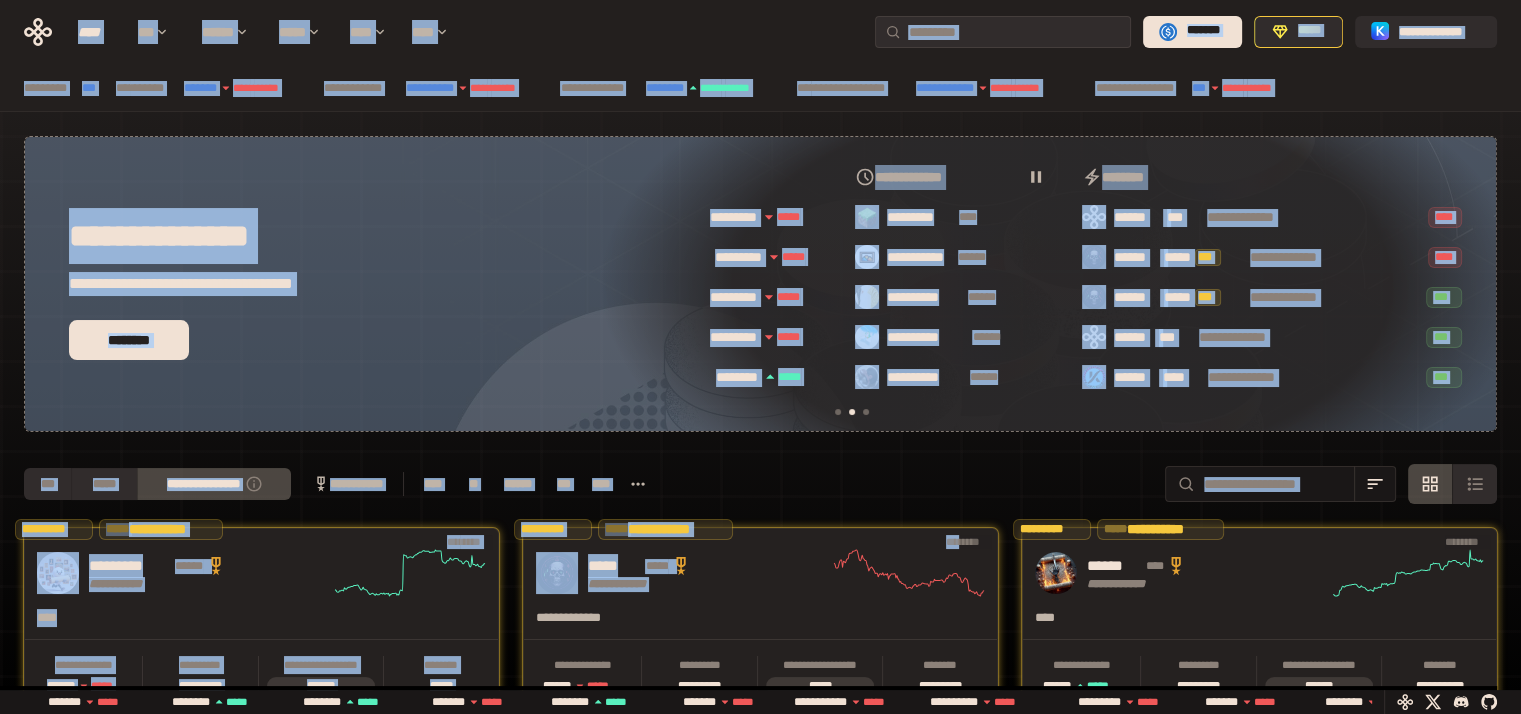 scroll, scrollTop: 0, scrollLeft: 856, axis: horizontal 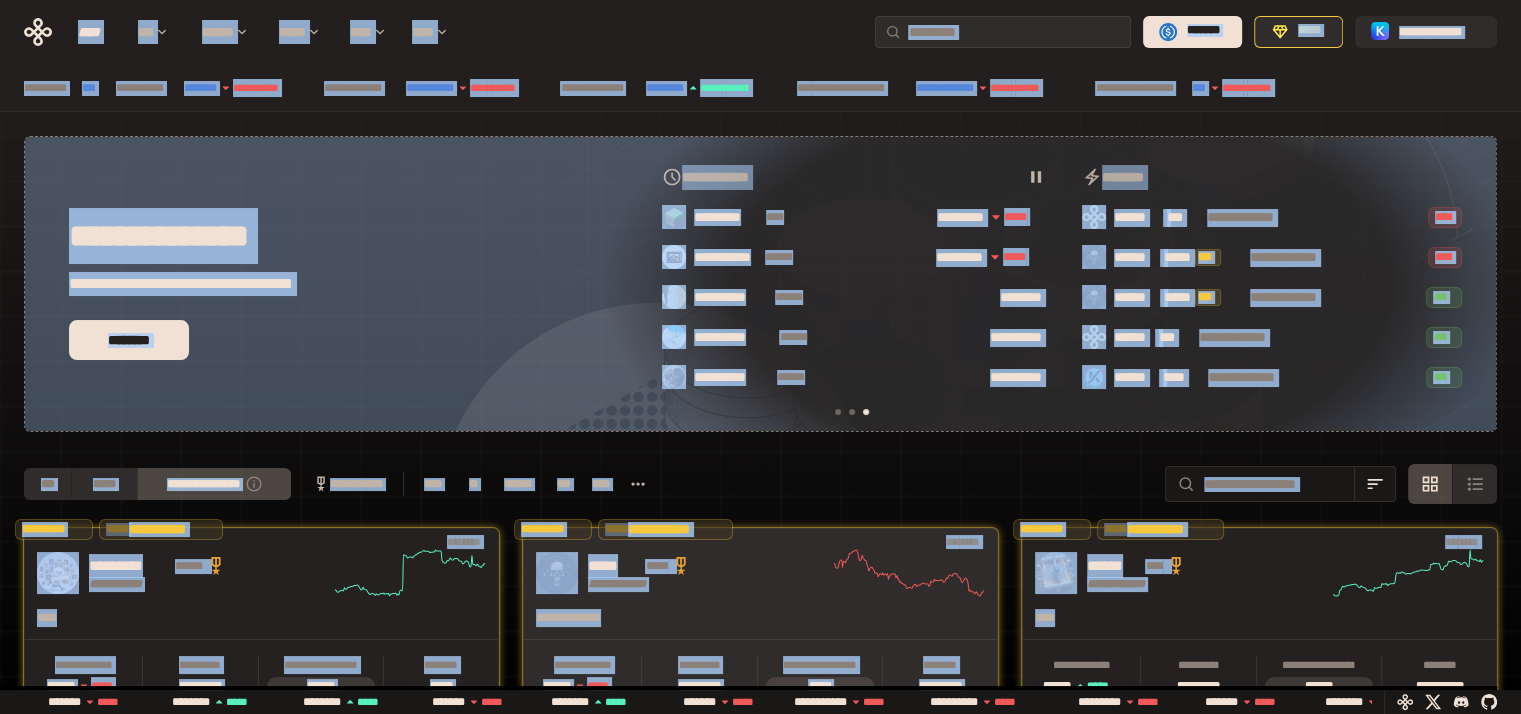 drag, startPoint x: 0, startPoint y: 38, endPoint x: 965, endPoint y: 532, distance: 1084.0946 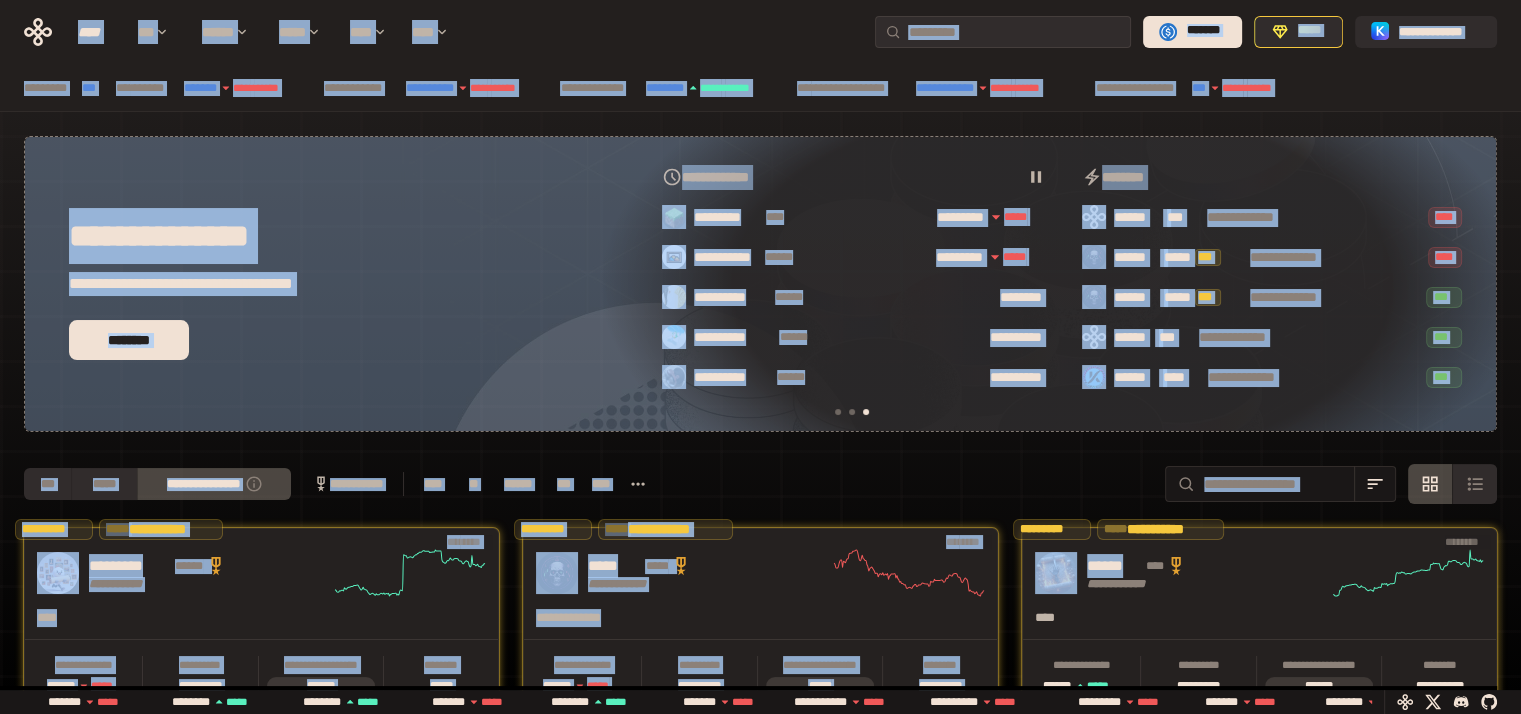 drag, startPoint x: 905, startPoint y: 483, endPoint x: 898, endPoint y: 491, distance: 10.630146 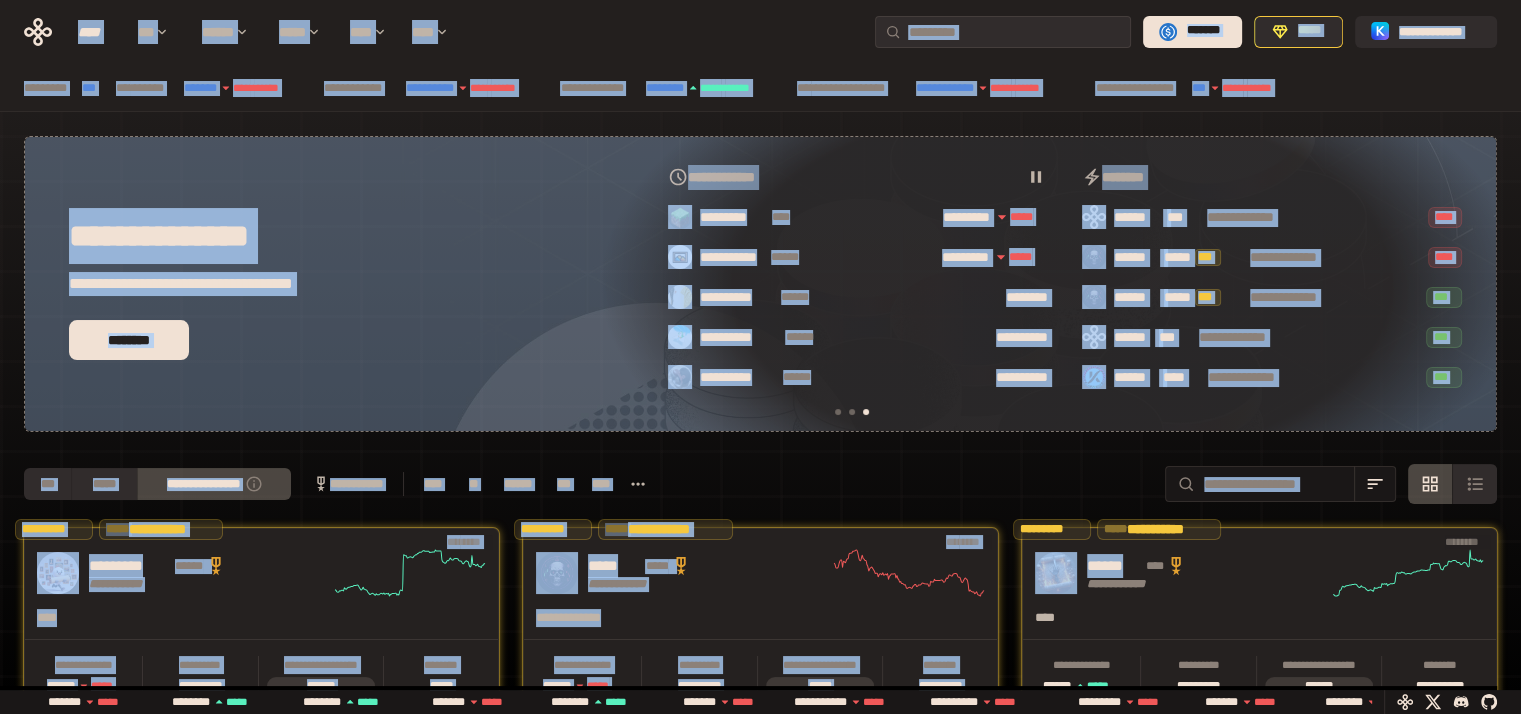scroll, scrollTop: 0, scrollLeft: 856, axis: horizontal 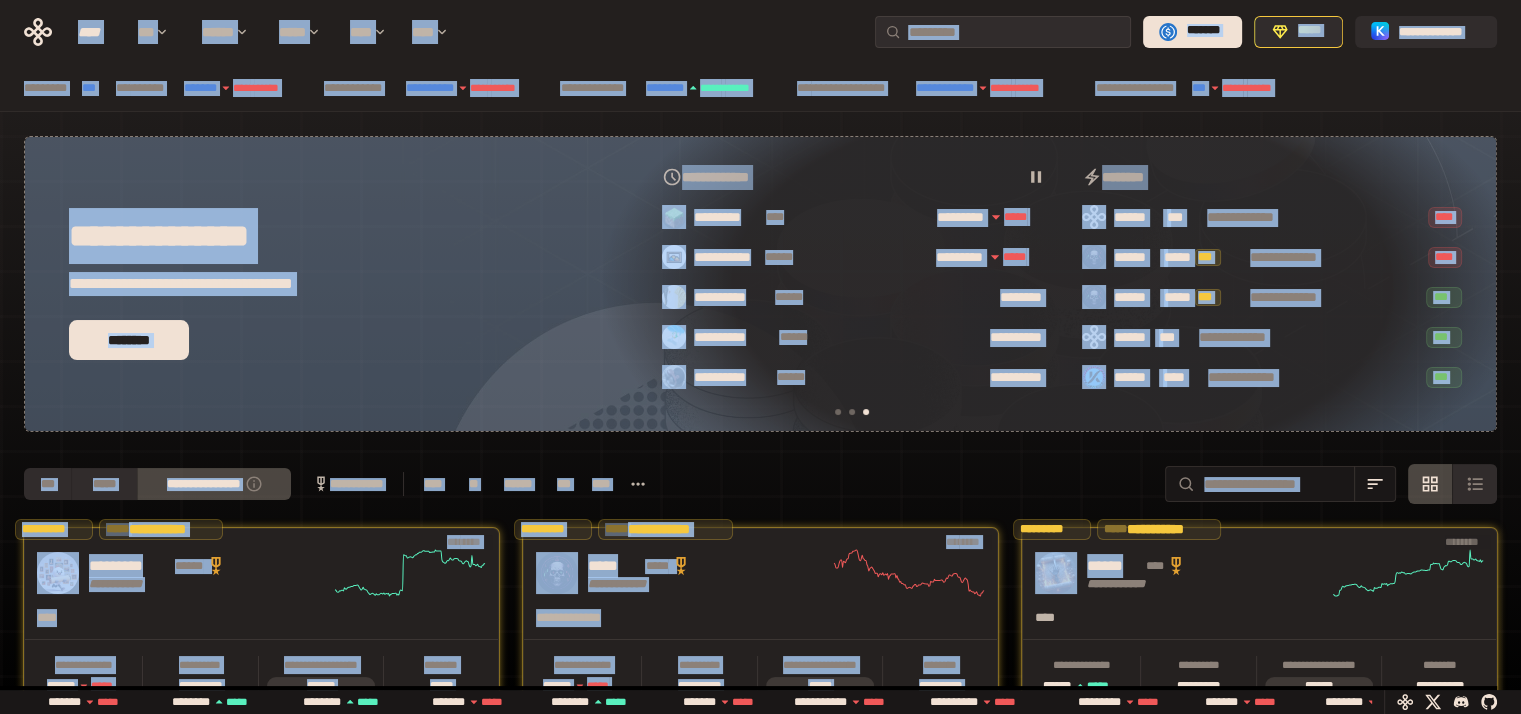 click on "**********" at bounding box center (760, 32) 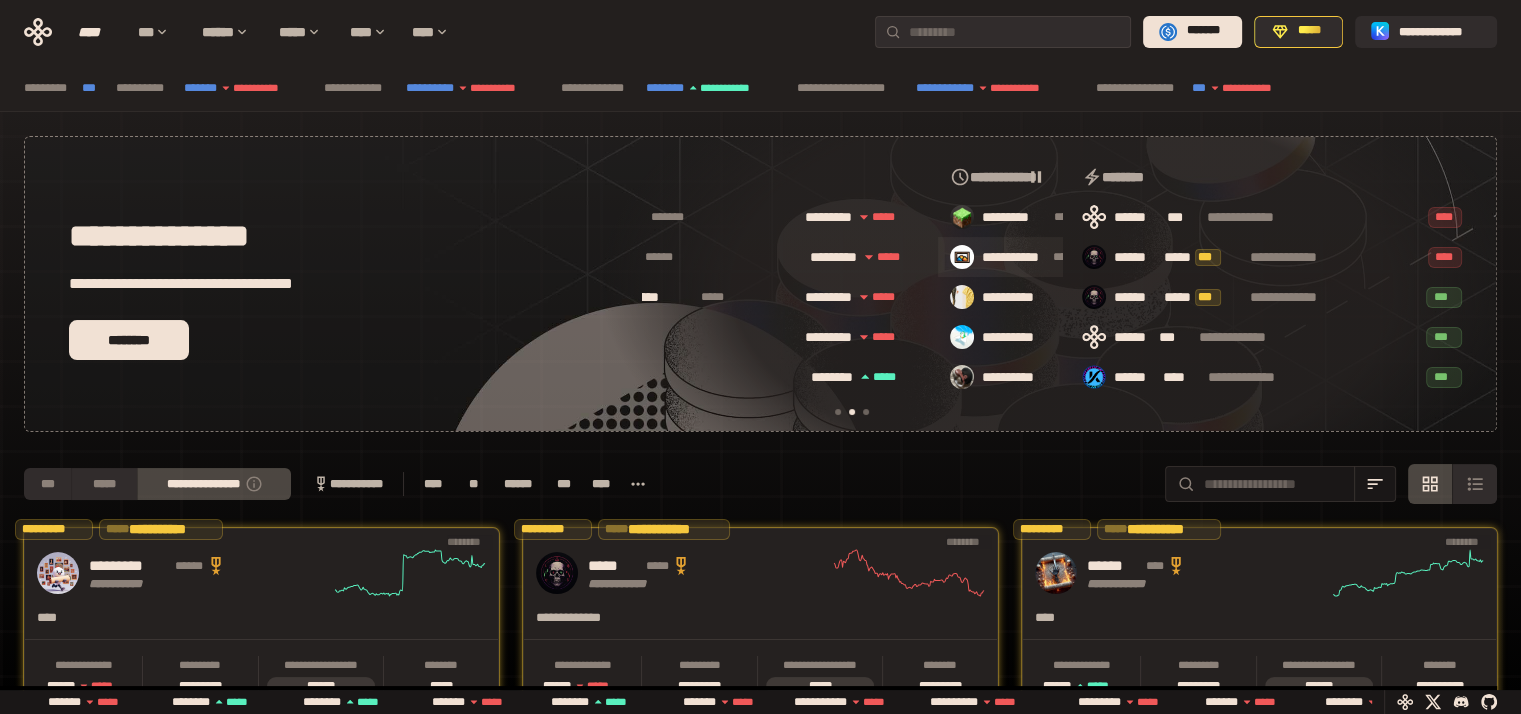 scroll, scrollTop: 0, scrollLeft: 436, axis: horizontal 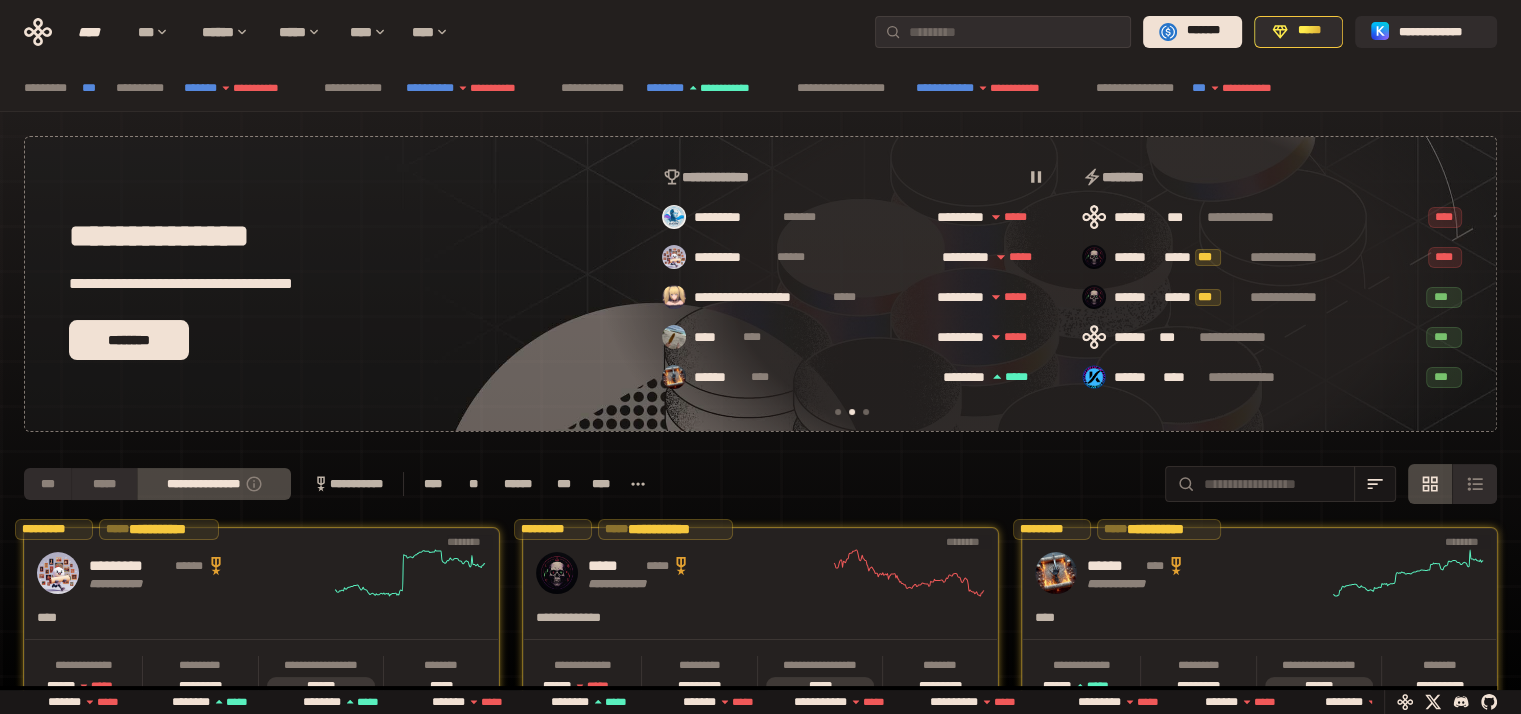 click at bounding box center [838, 412] 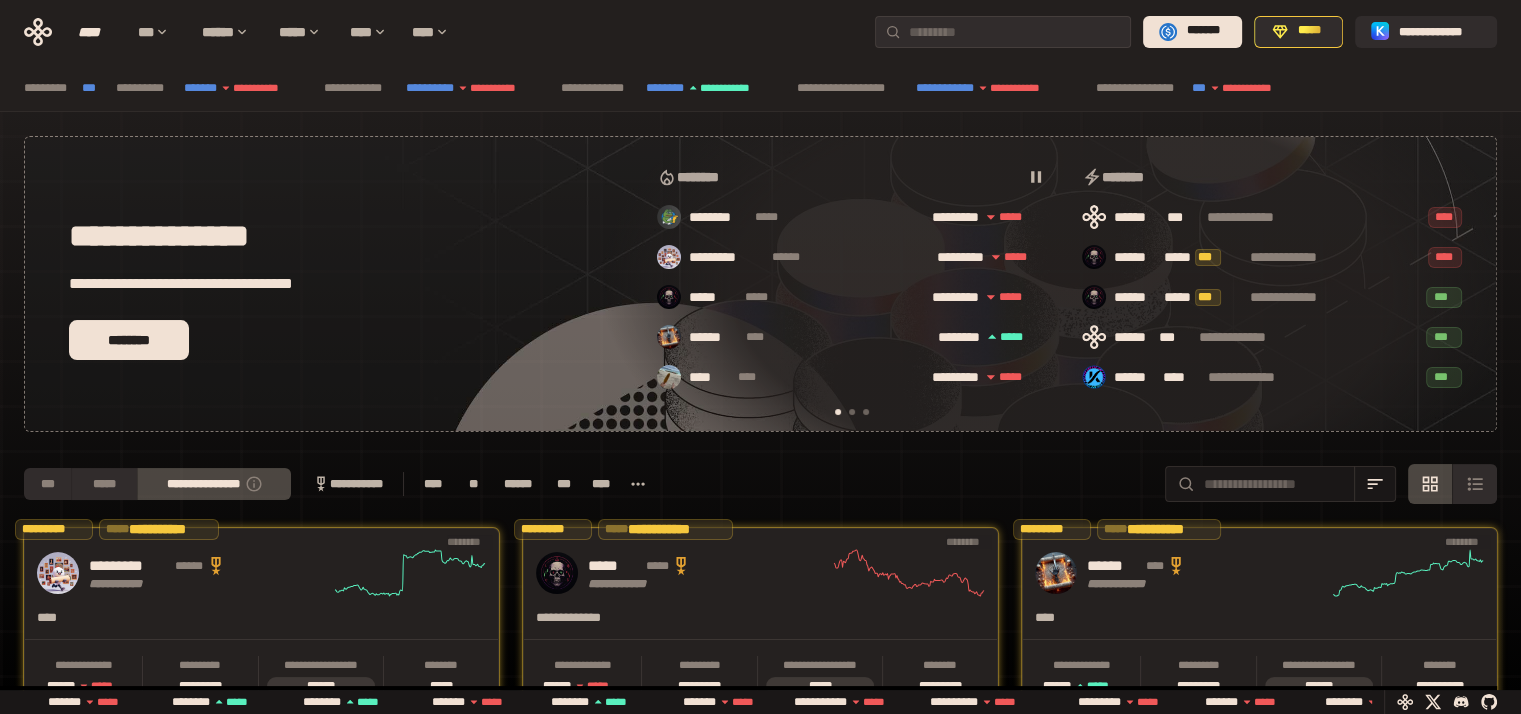scroll, scrollTop: 0, scrollLeft: 16, axis: horizontal 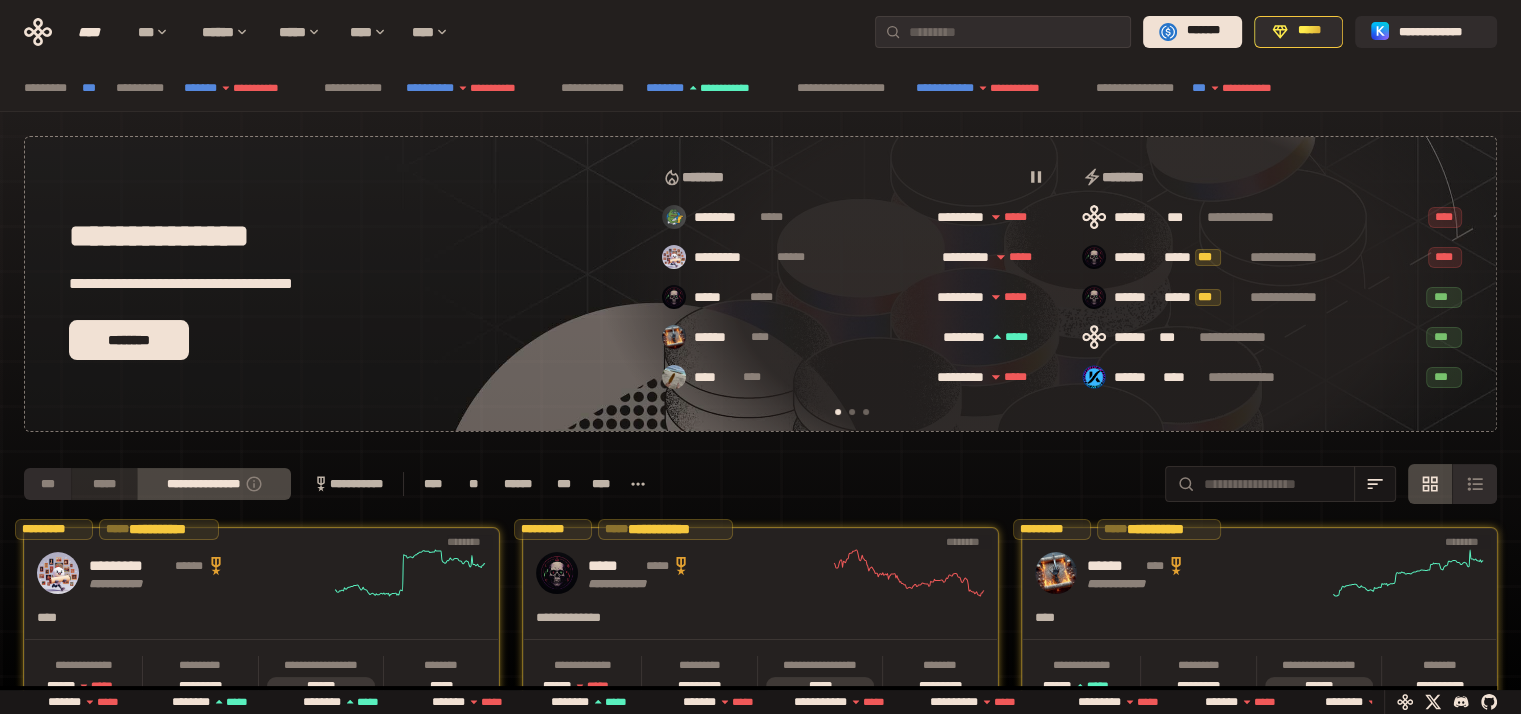 click on "*****" at bounding box center [104, 484] 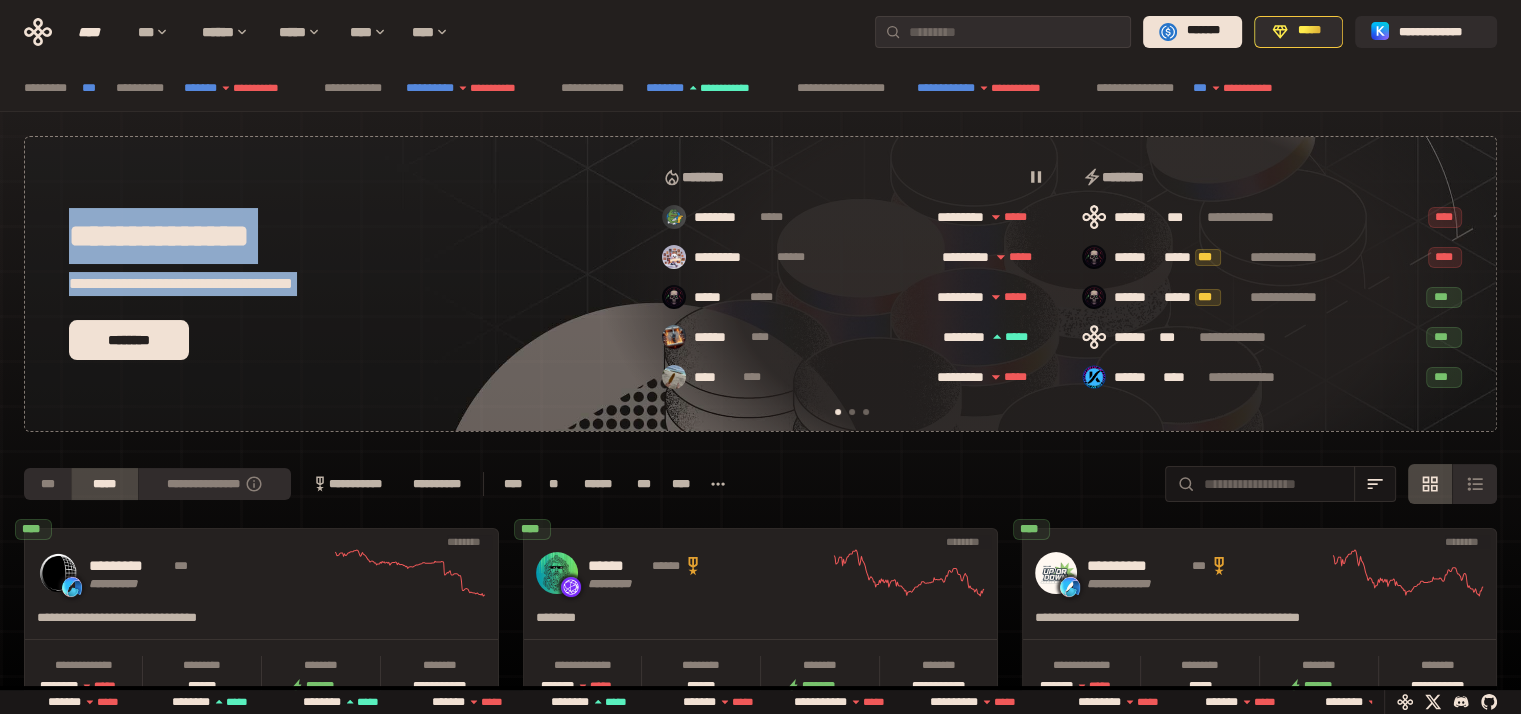 drag, startPoint x: 128, startPoint y: 275, endPoint x: 229, endPoint y: 352, distance: 127.00394 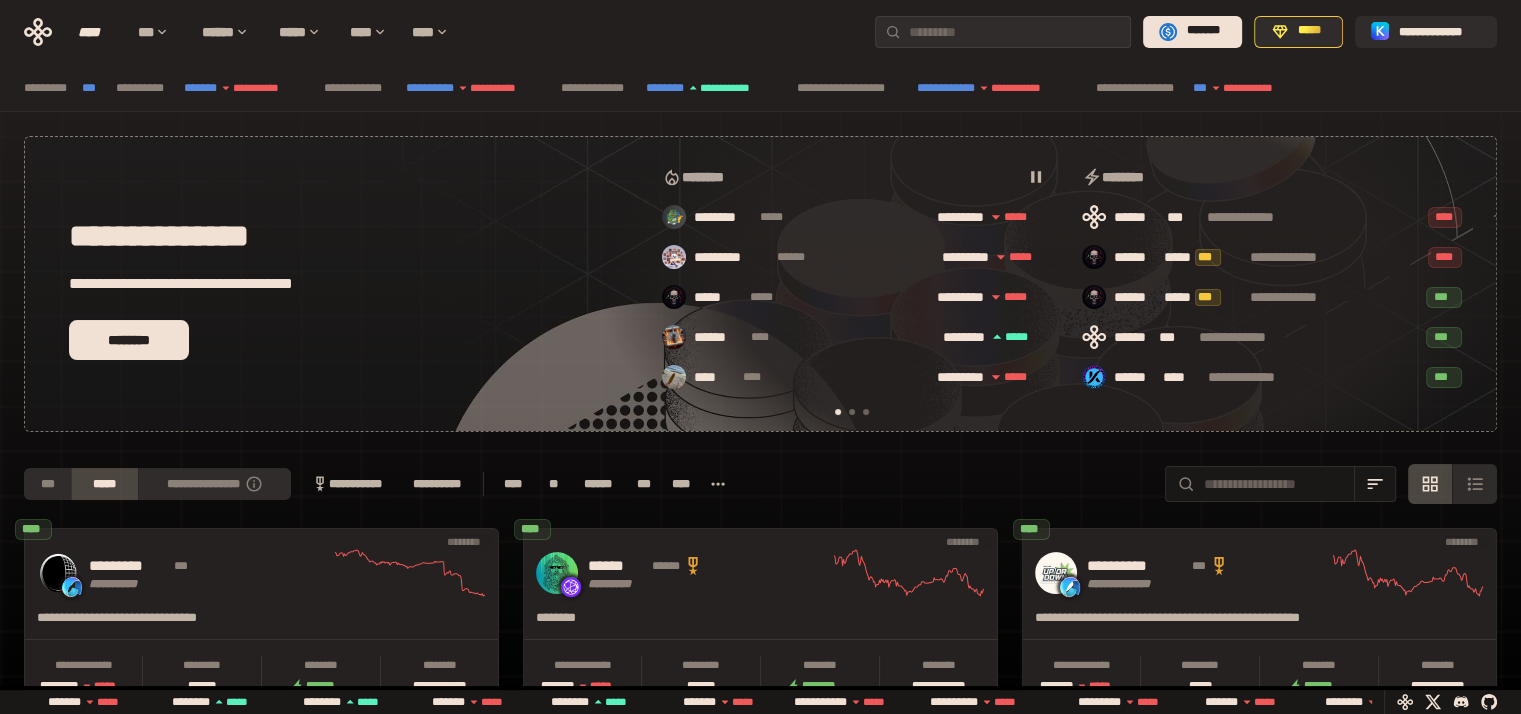 click on "**********" at bounding box center [212, 284] 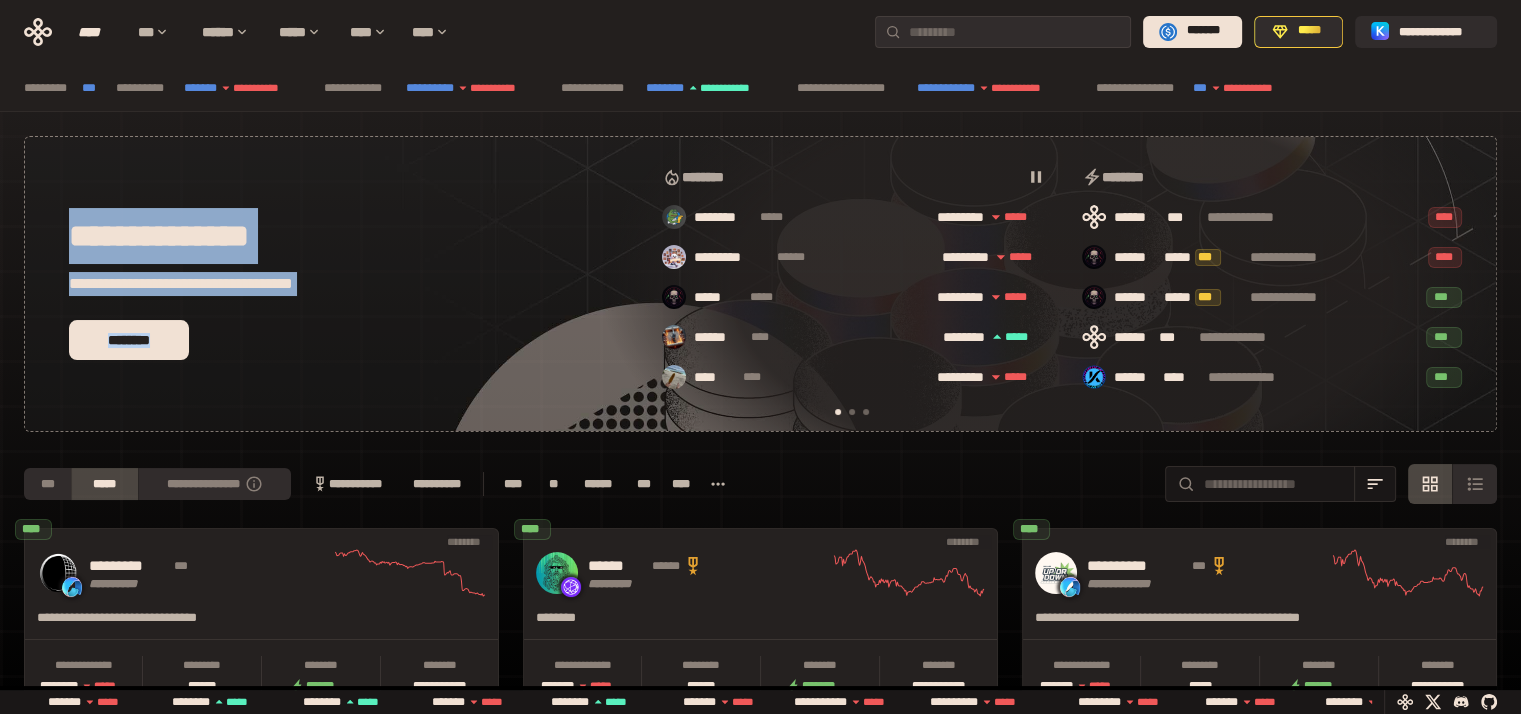 drag, startPoint x: 337, startPoint y: 329, endPoint x: 60, endPoint y: 214, distance: 299.9233 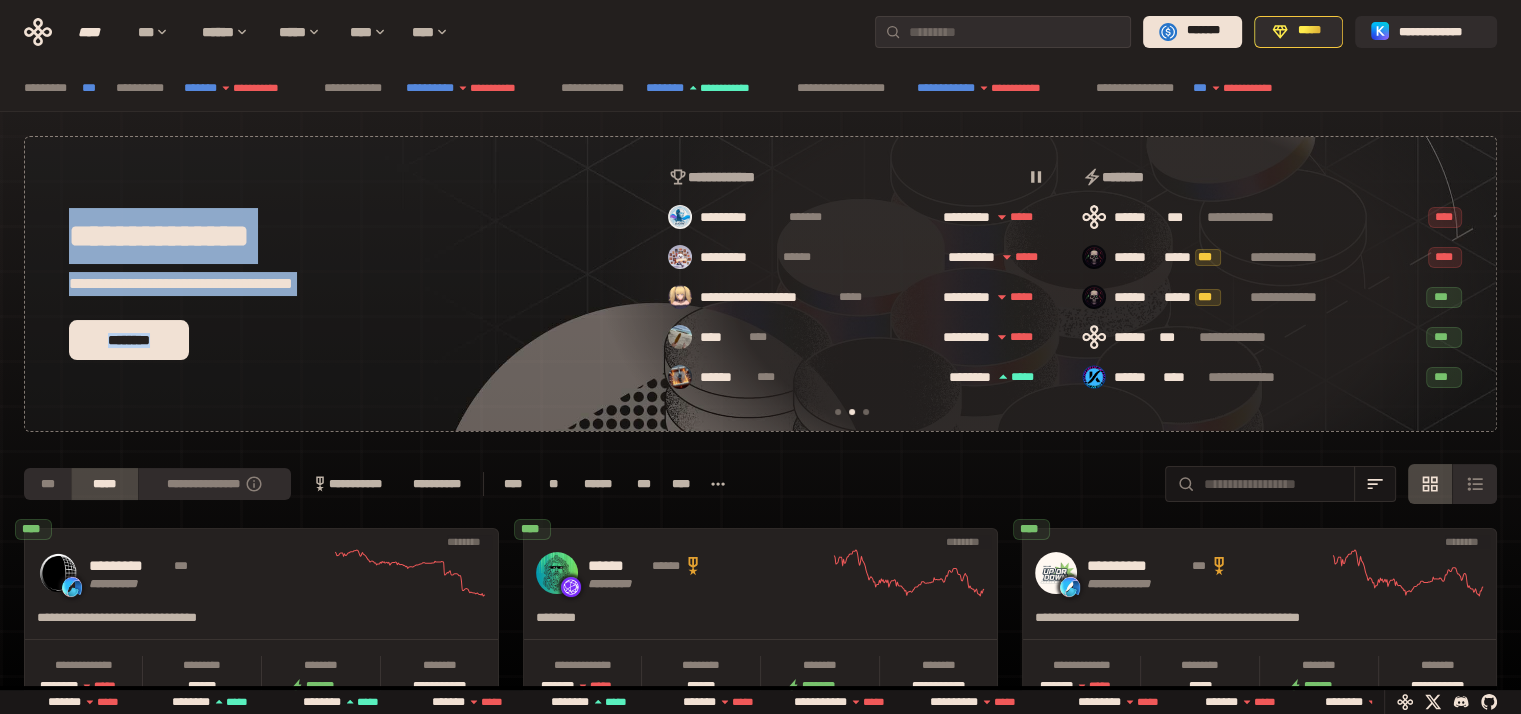 scroll, scrollTop: 0, scrollLeft: 436, axis: horizontal 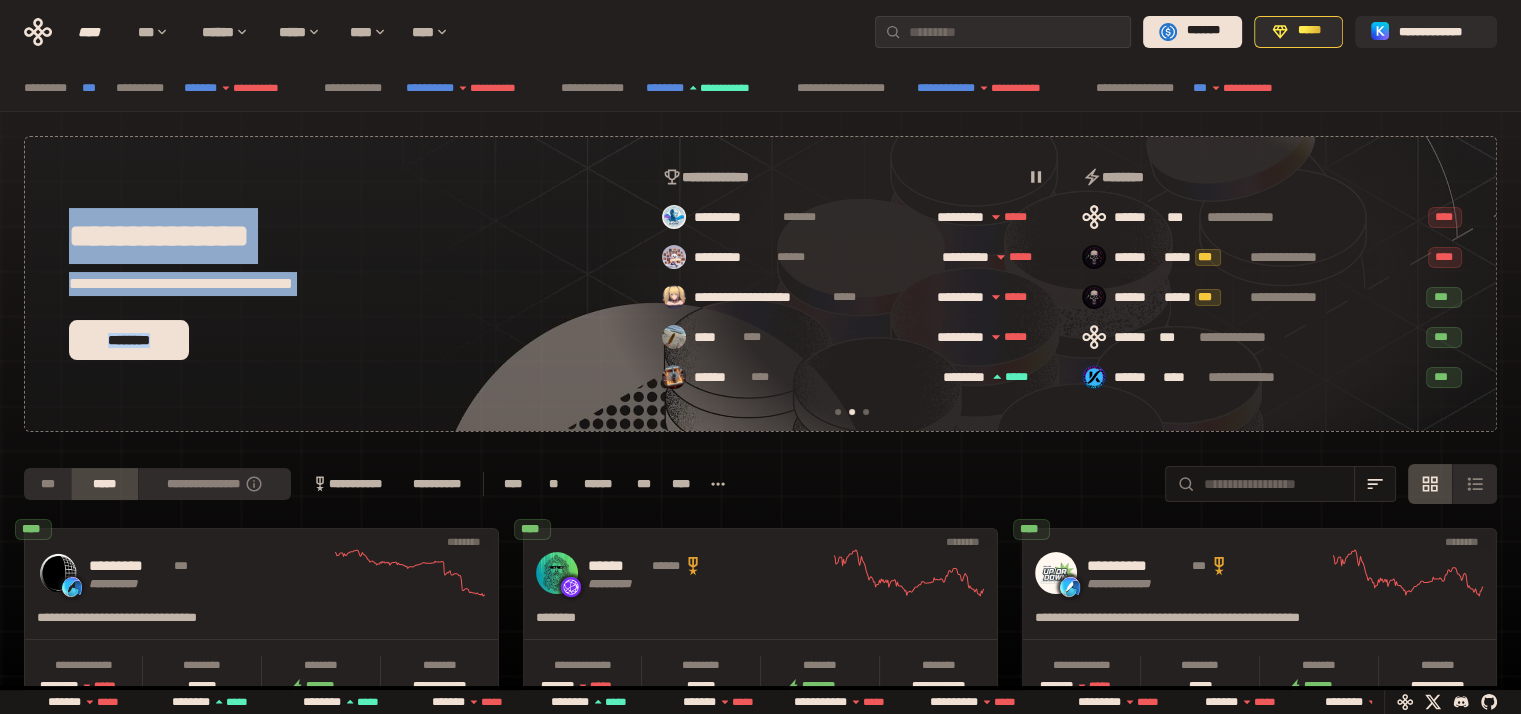 click on "**********" at bounding box center (760, 284) 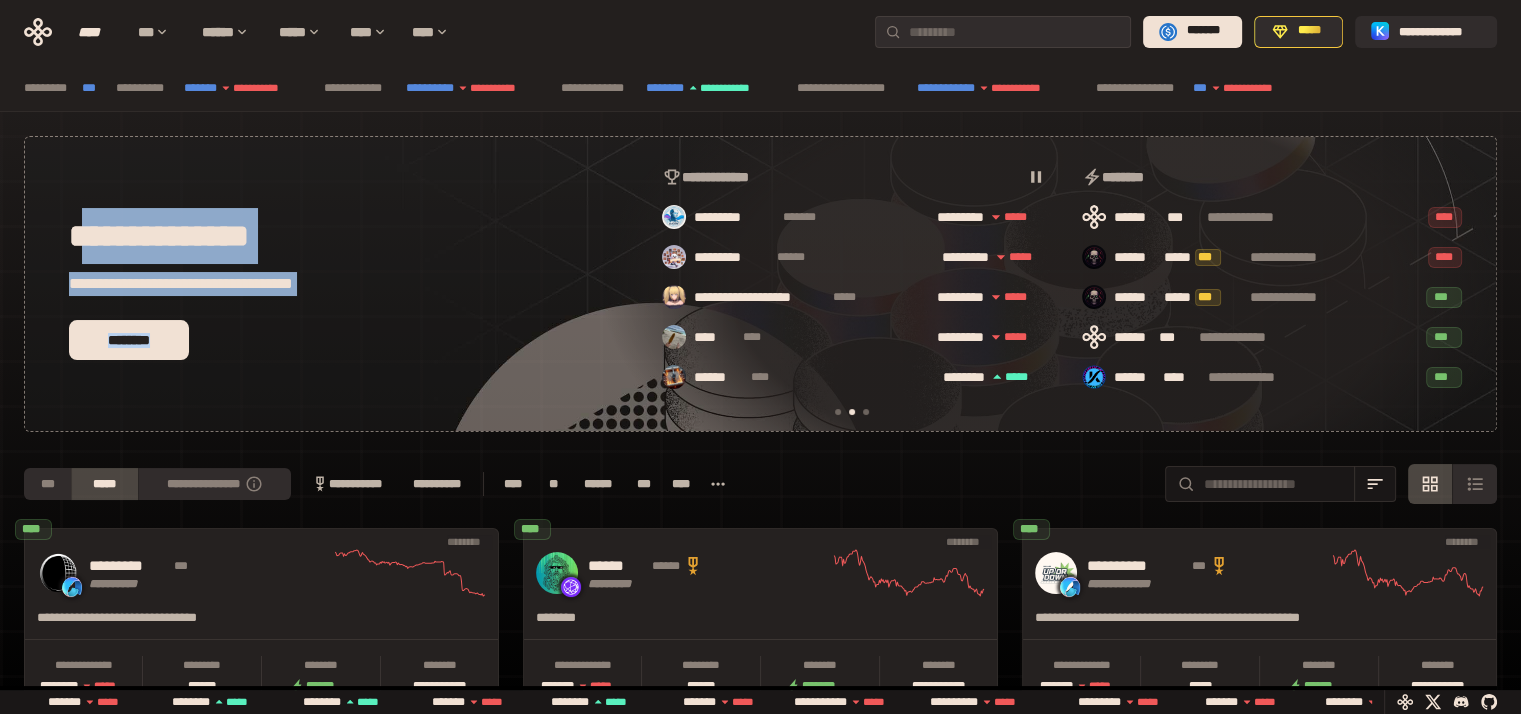 drag, startPoint x: 84, startPoint y: 233, endPoint x: 352, endPoint y: 377, distance: 304.23676 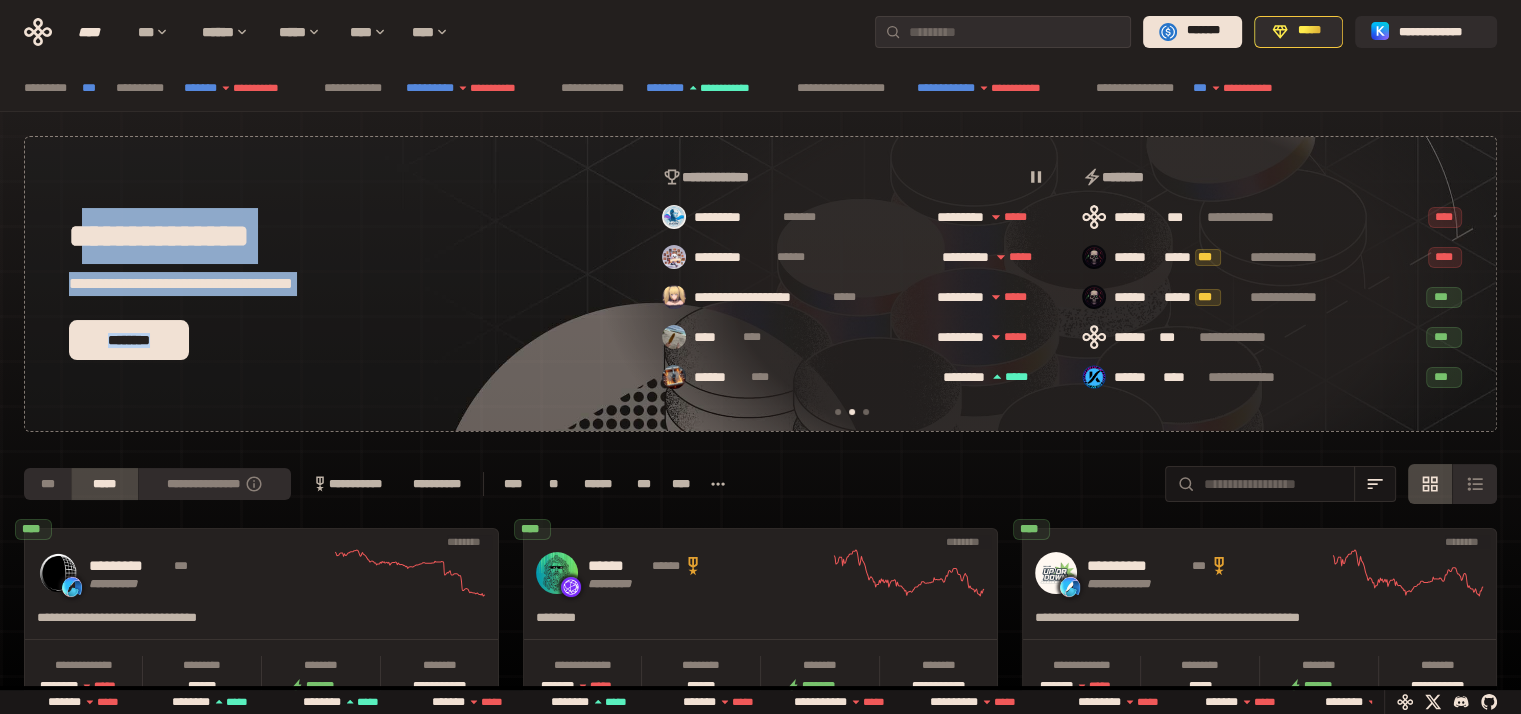 click on "**********" at bounding box center (760, 284) 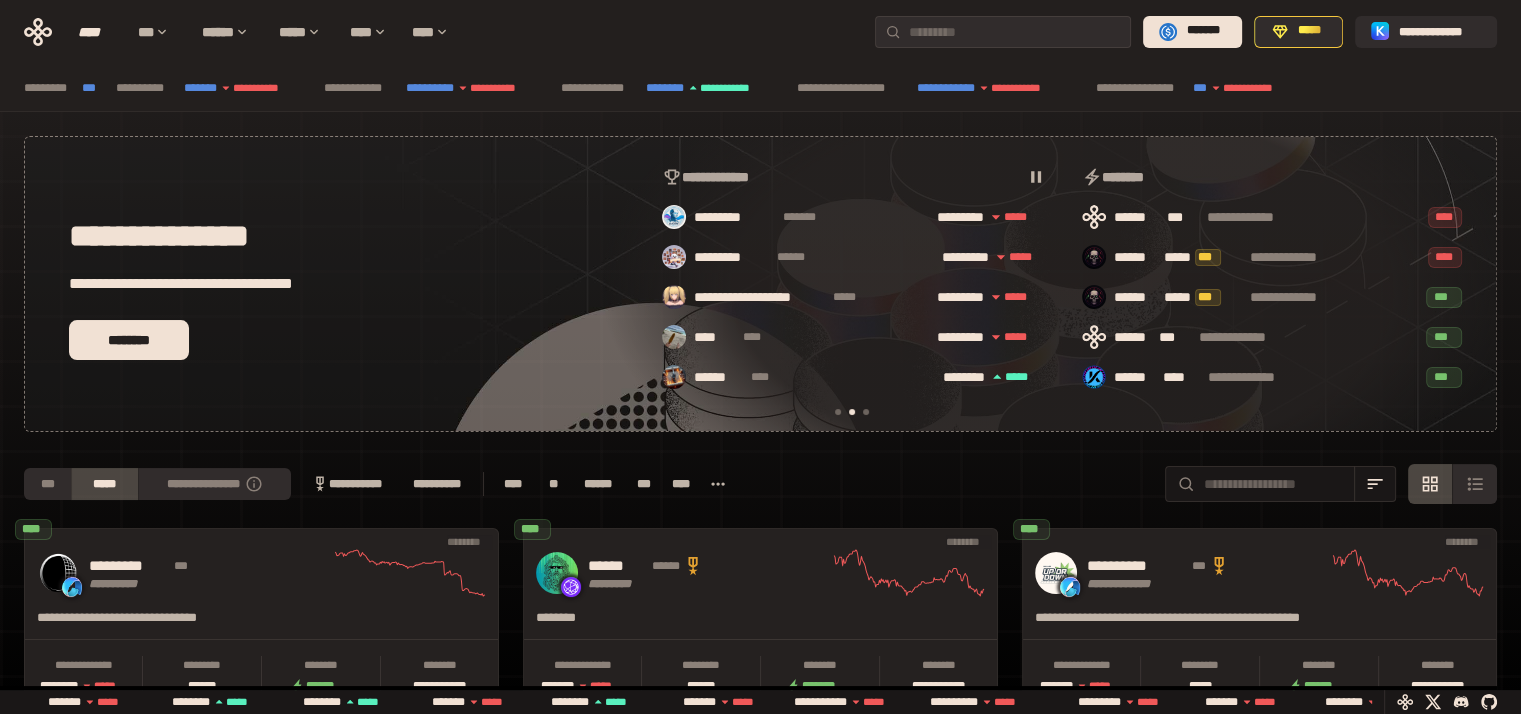 click on "**********" at bounding box center [760, 284] 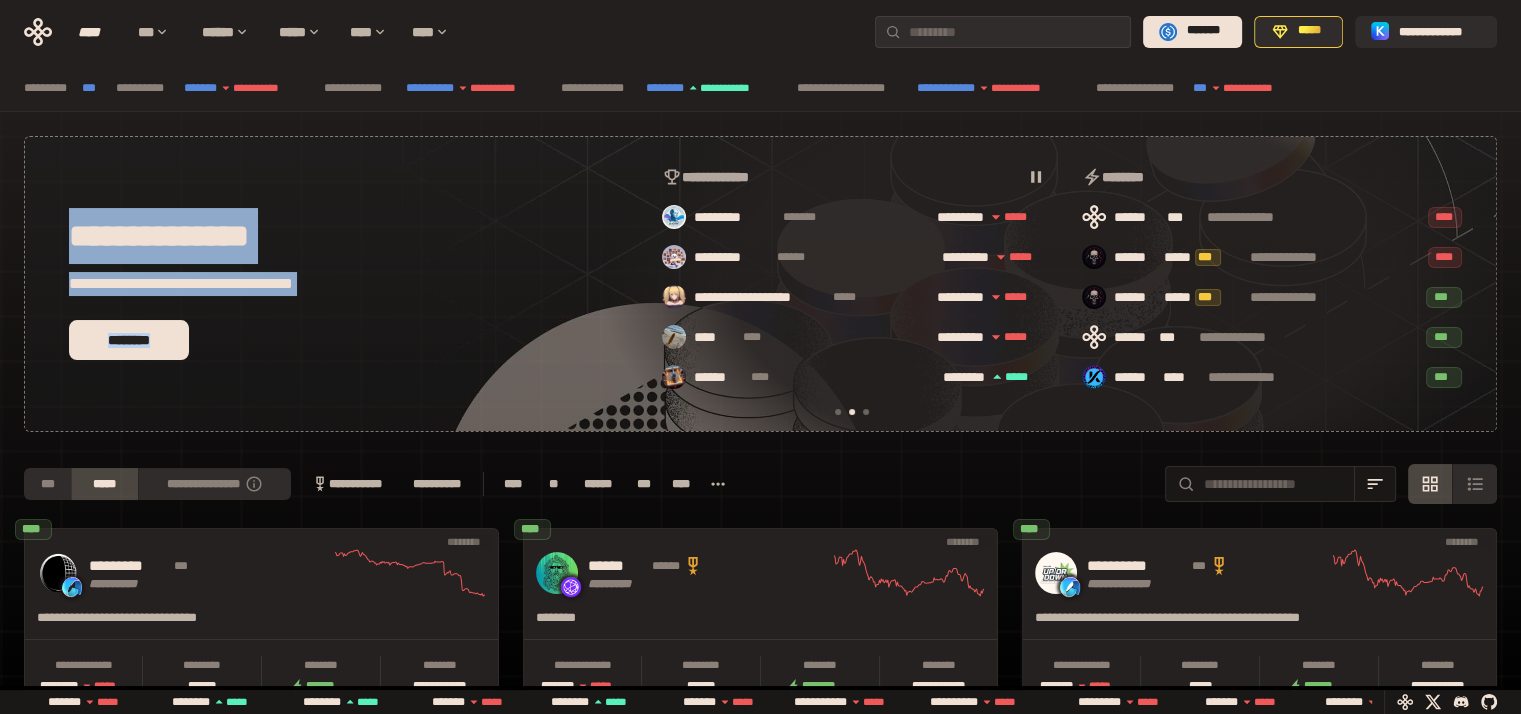 drag, startPoint x: 380, startPoint y: 334, endPoint x: 52, endPoint y: 213, distance: 349.60693 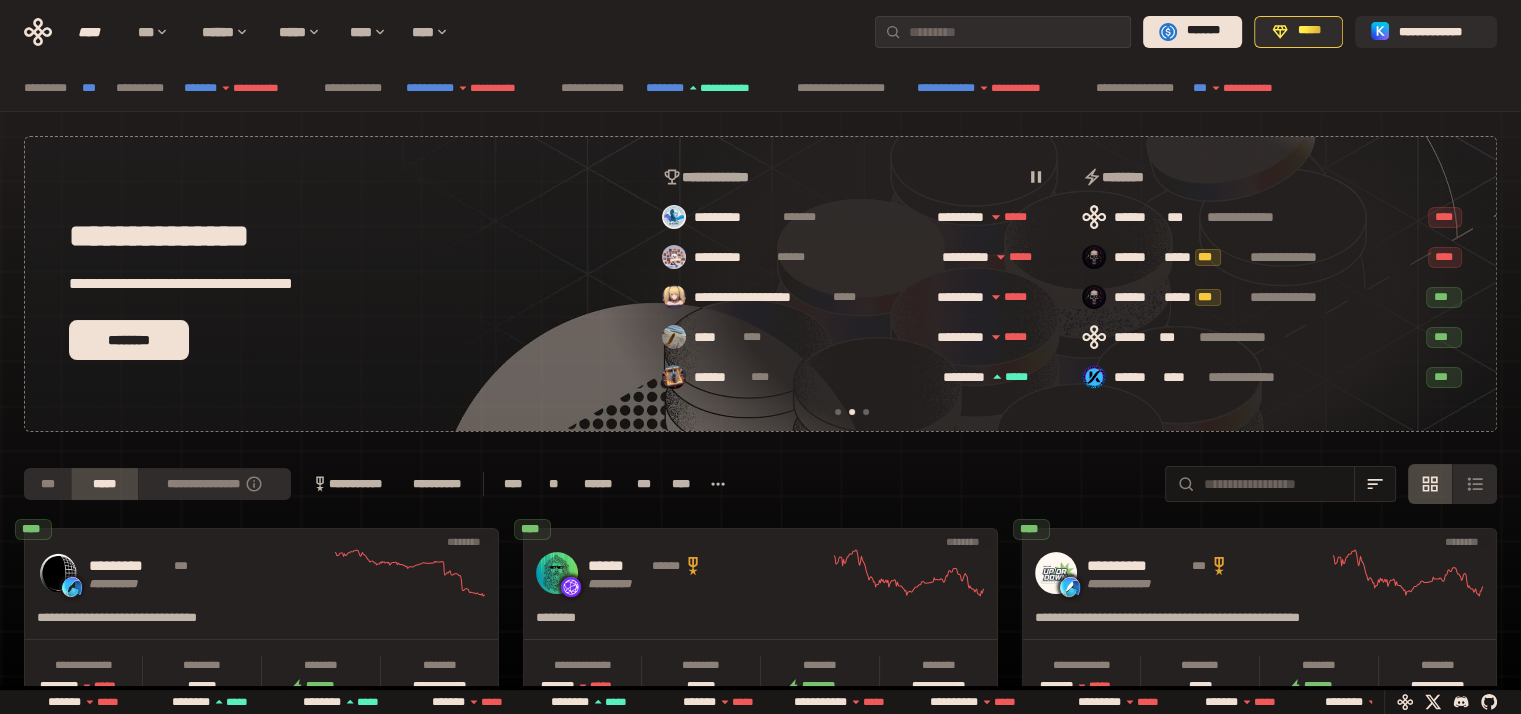 click on "**********" at bounding box center [760, 284] 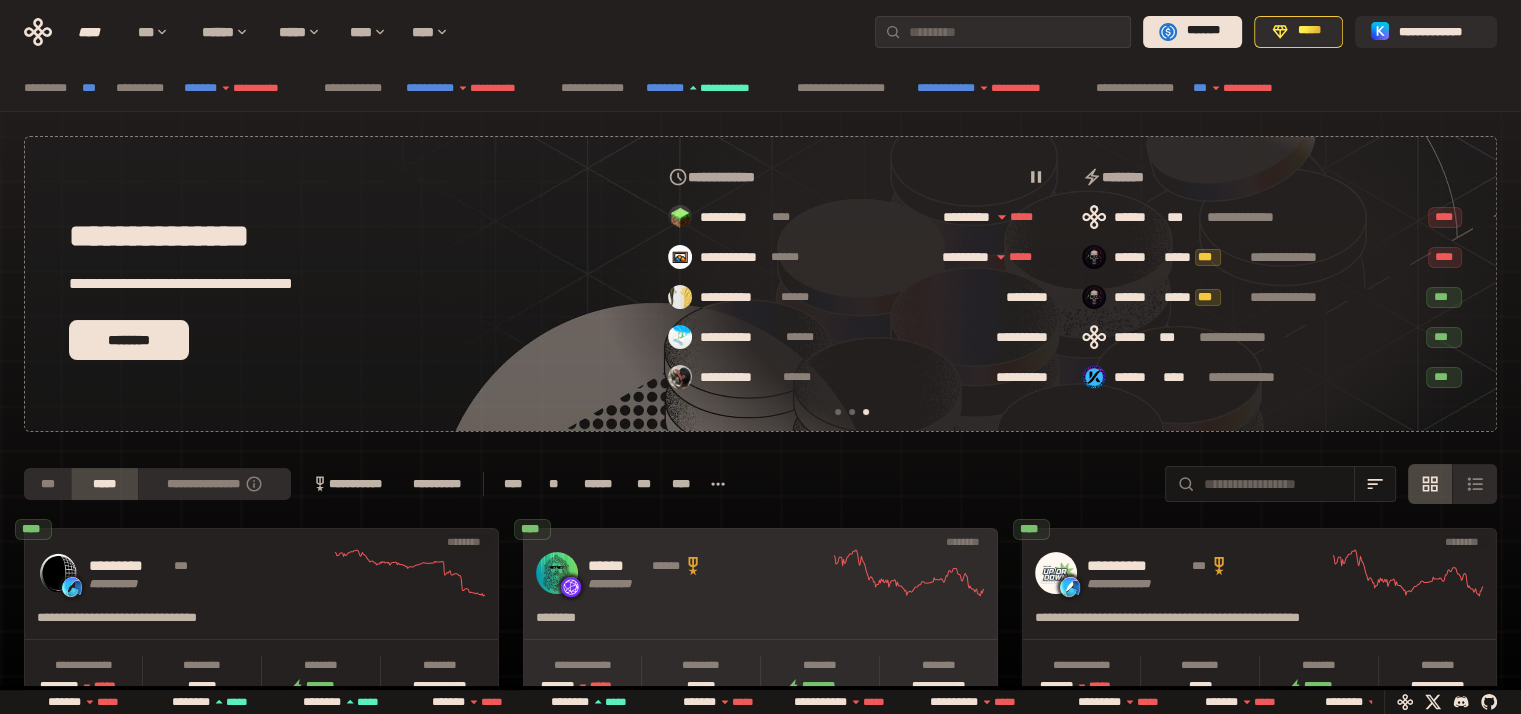 scroll, scrollTop: 0, scrollLeft: 856, axis: horizontal 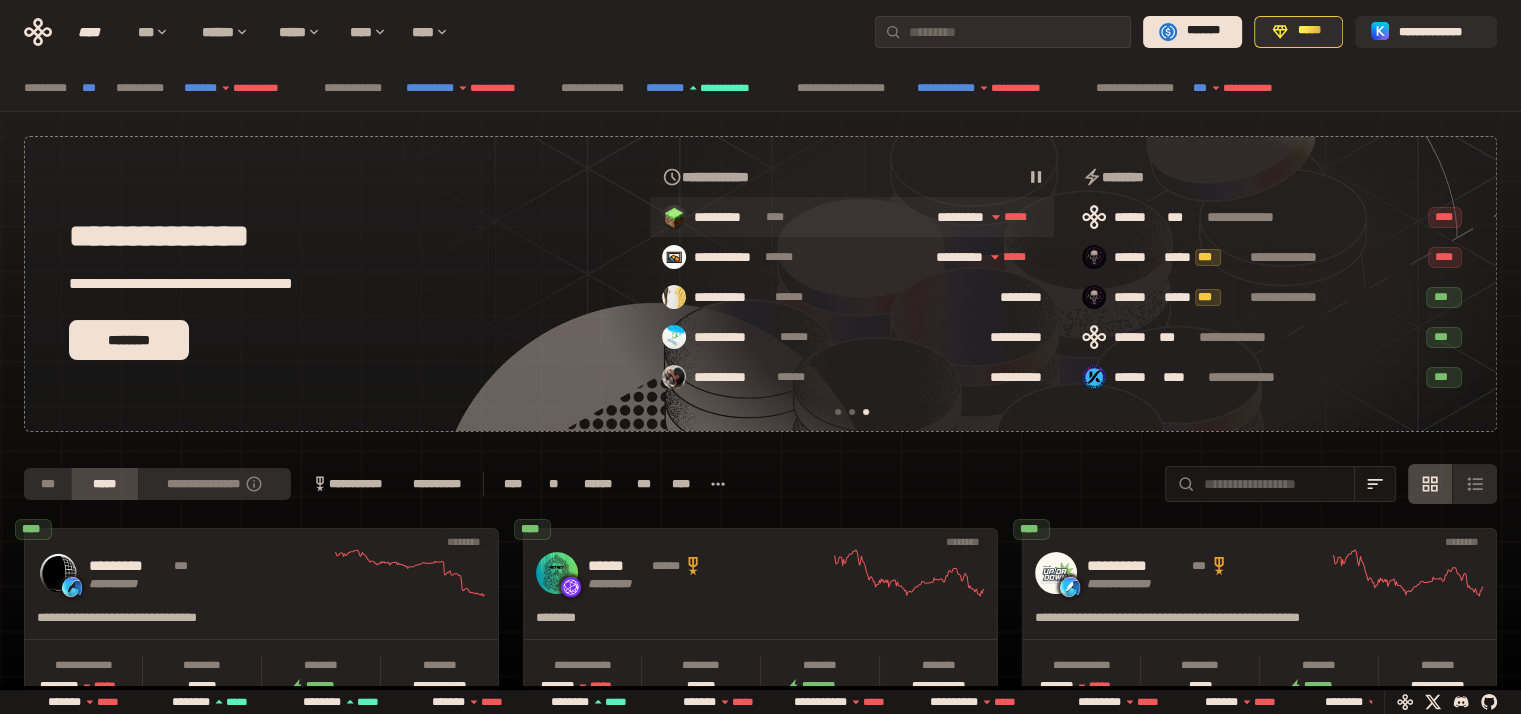 click on "****" at bounding box center [781, 217] 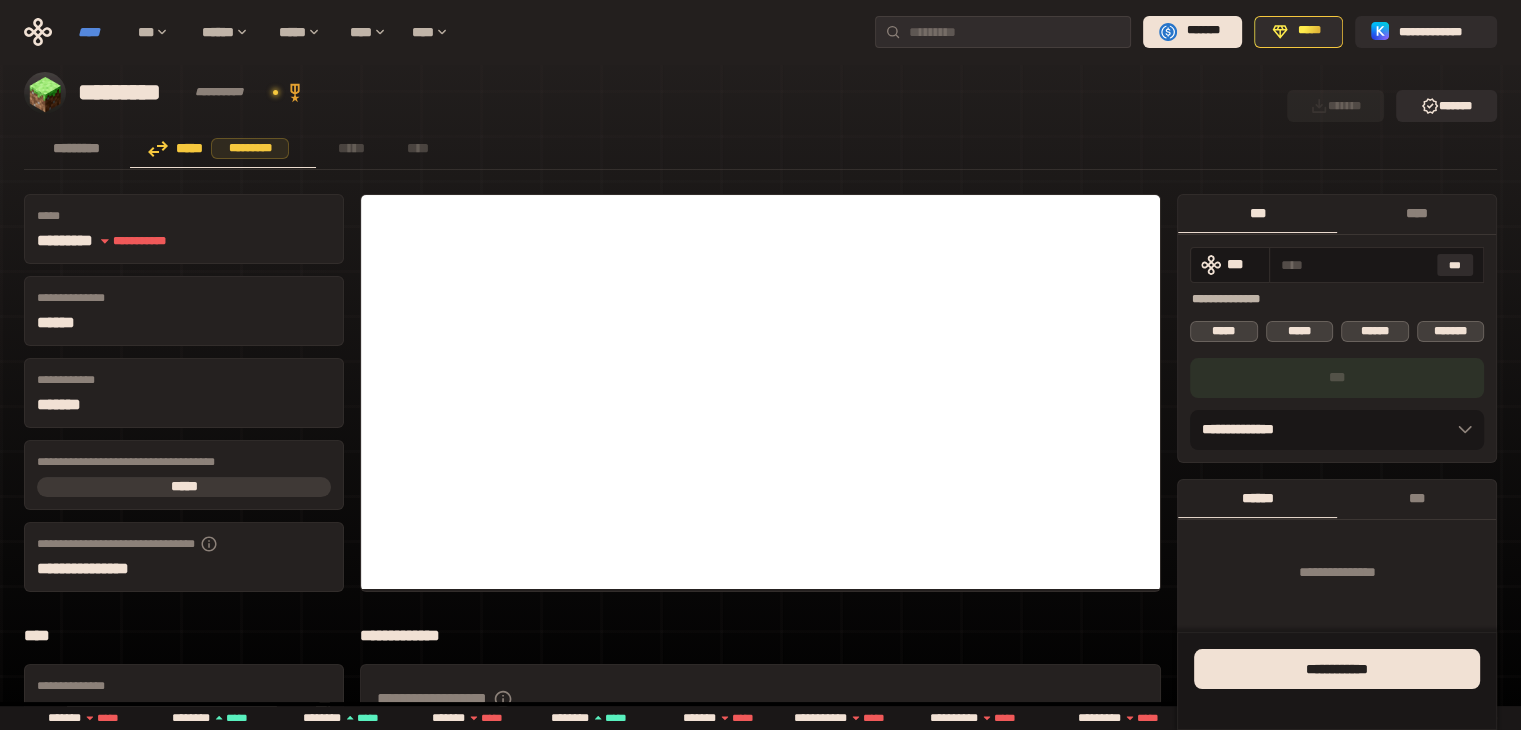 click on "****" at bounding box center (98, 32) 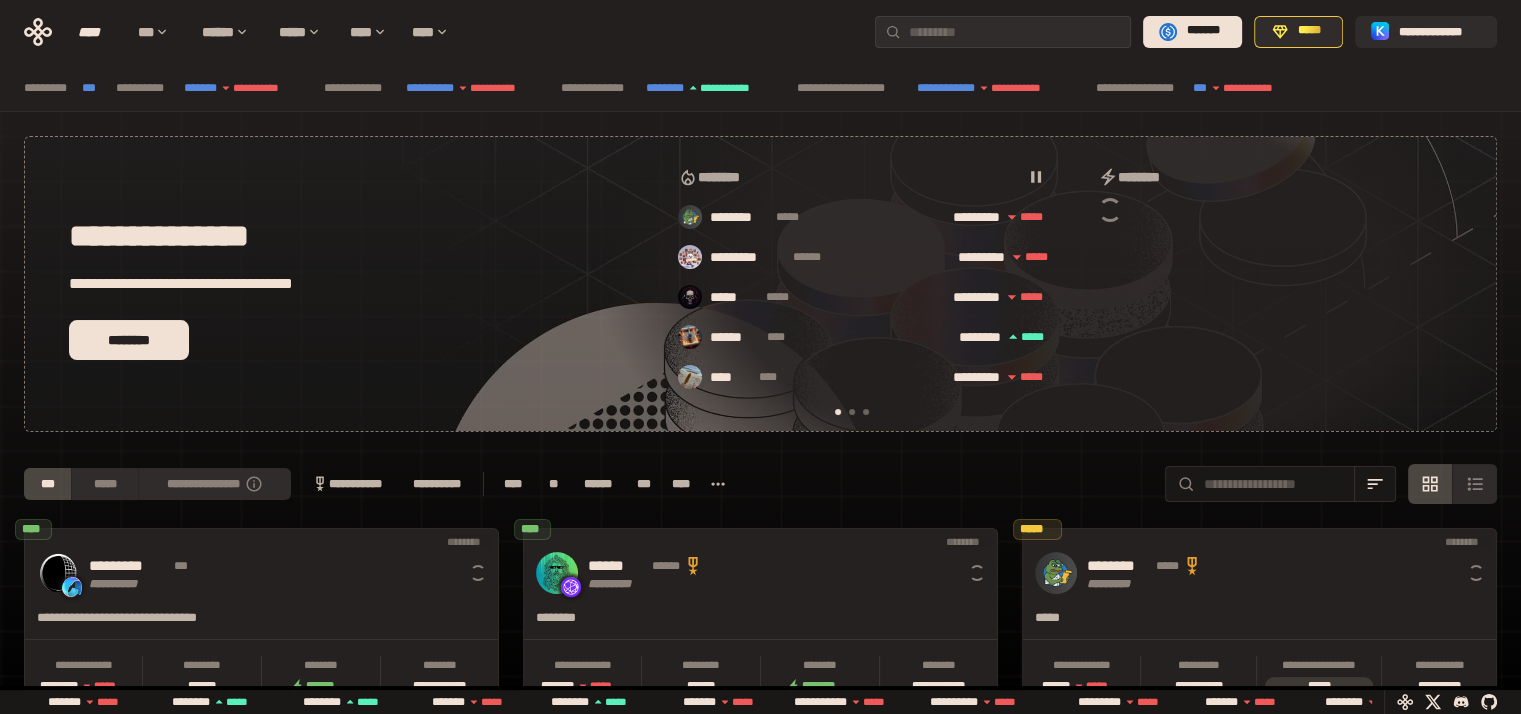 scroll, scrollTop: 0, scrollLeft: 16, axis: horizontal 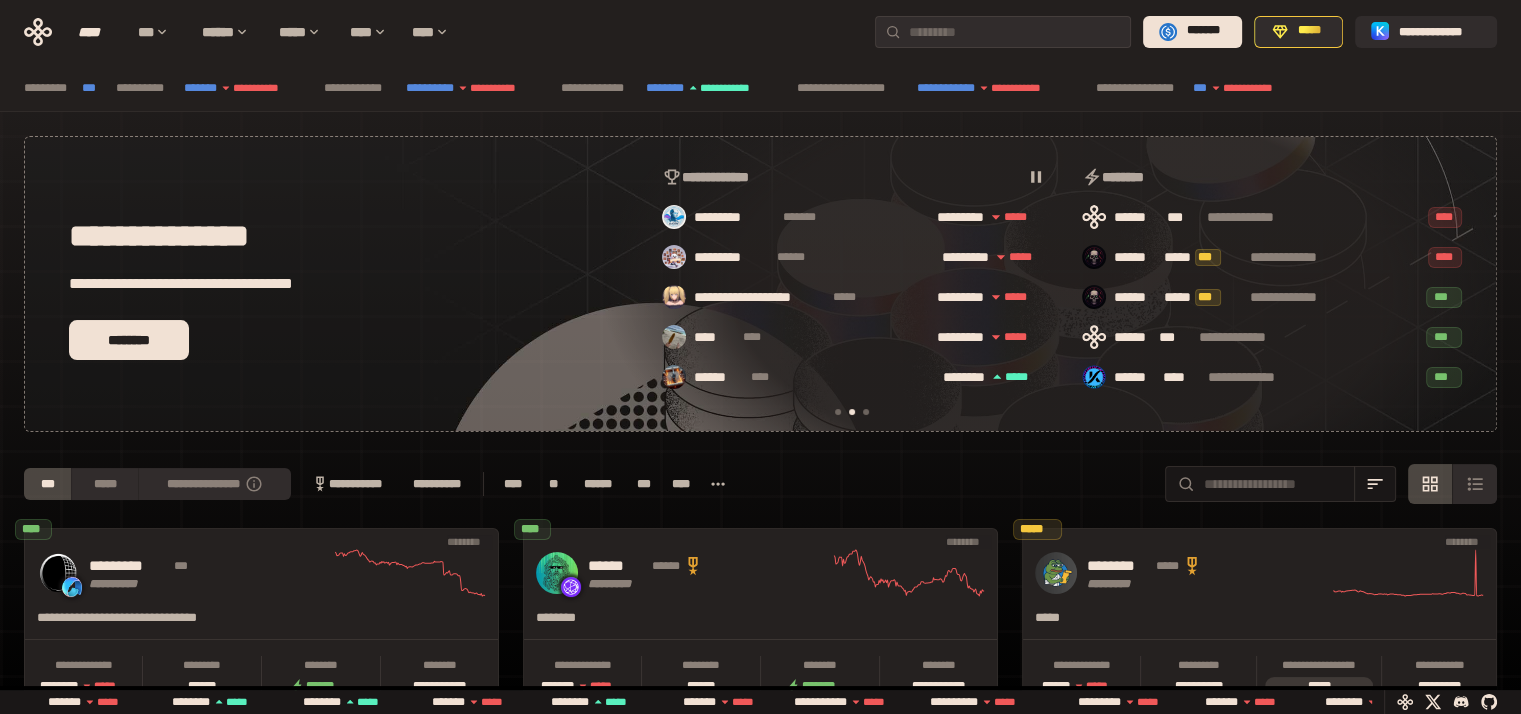 click on "**********" at bounding box center (760, 712) 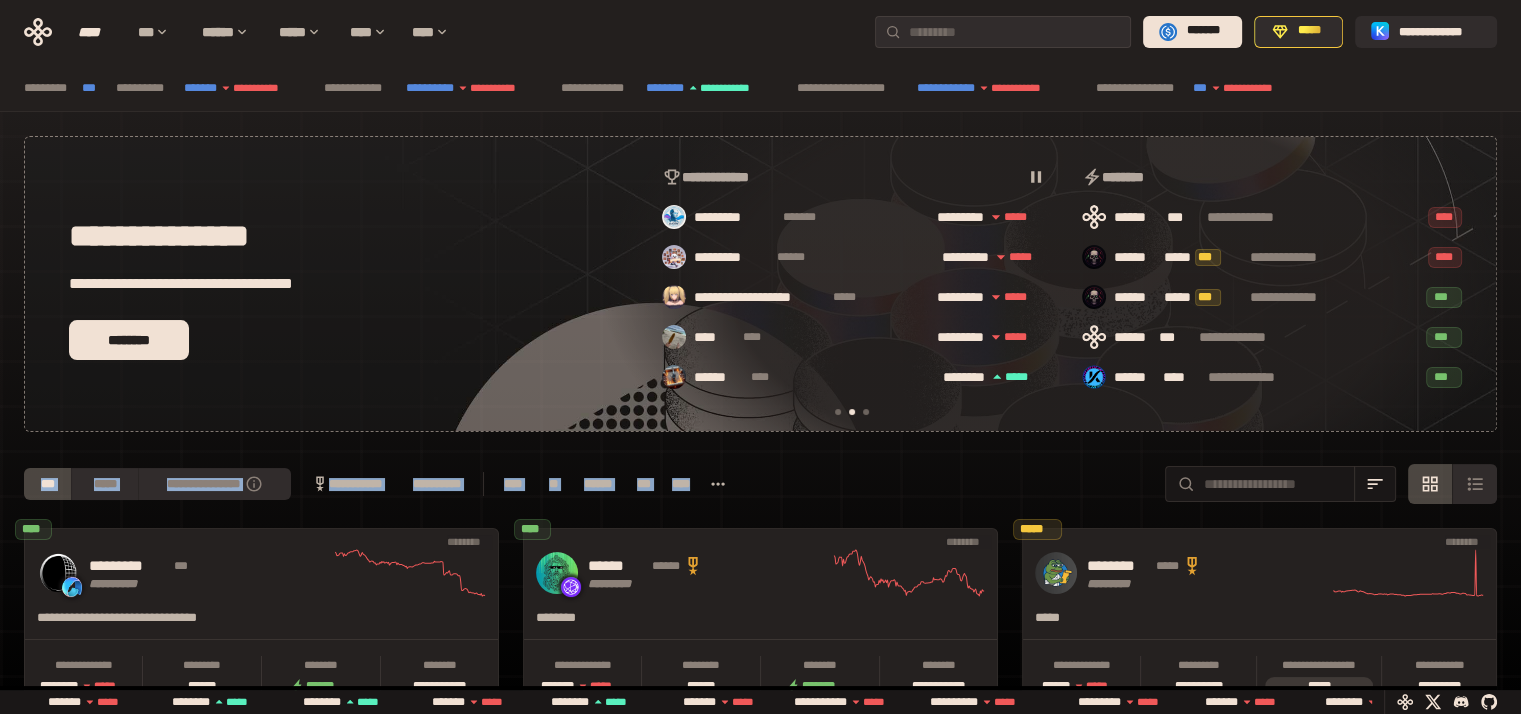 drag, startPoint x: 0, startPoint y: 469, endPoint x: 943, endPoint y: 476, distance: 943.026 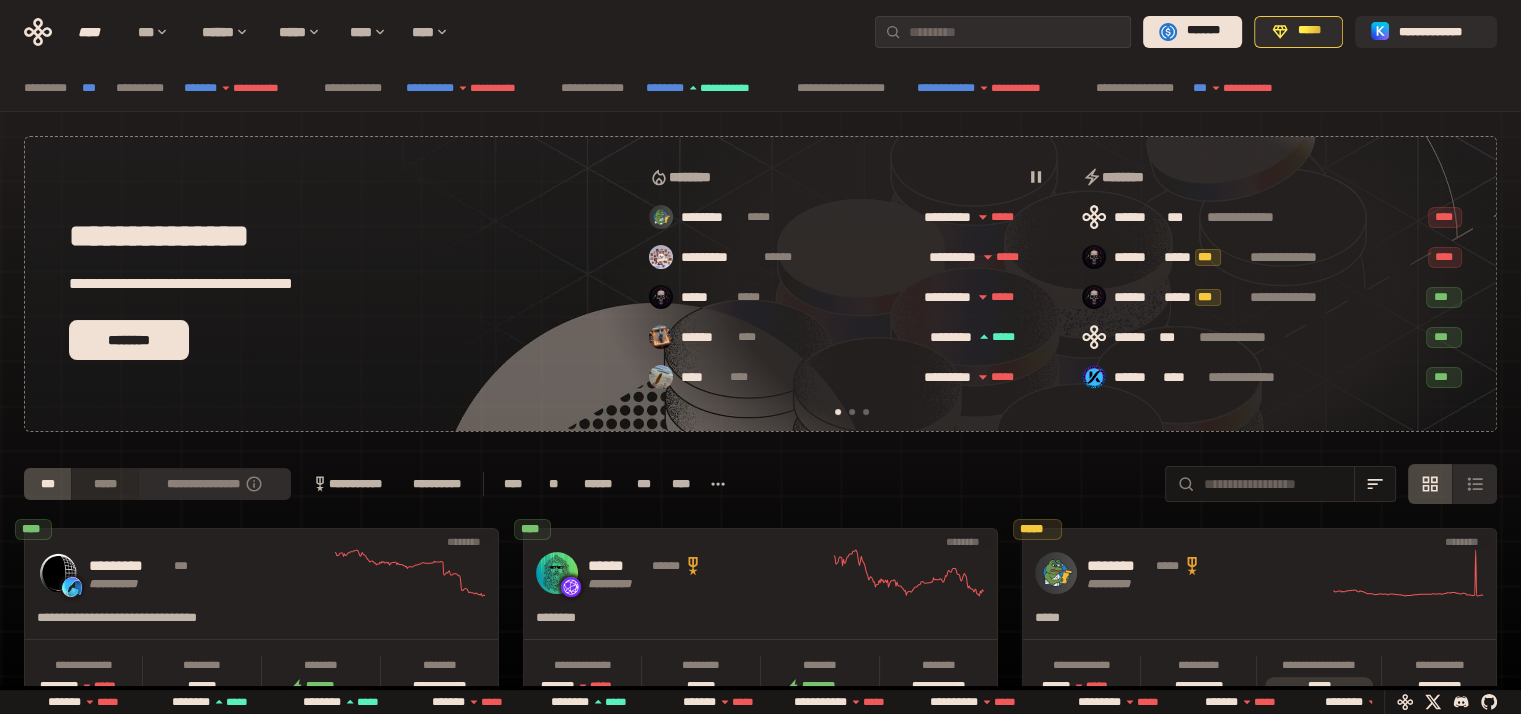 scroll, scrollTop: 0, scrollLeft: 16, axis: horizontal 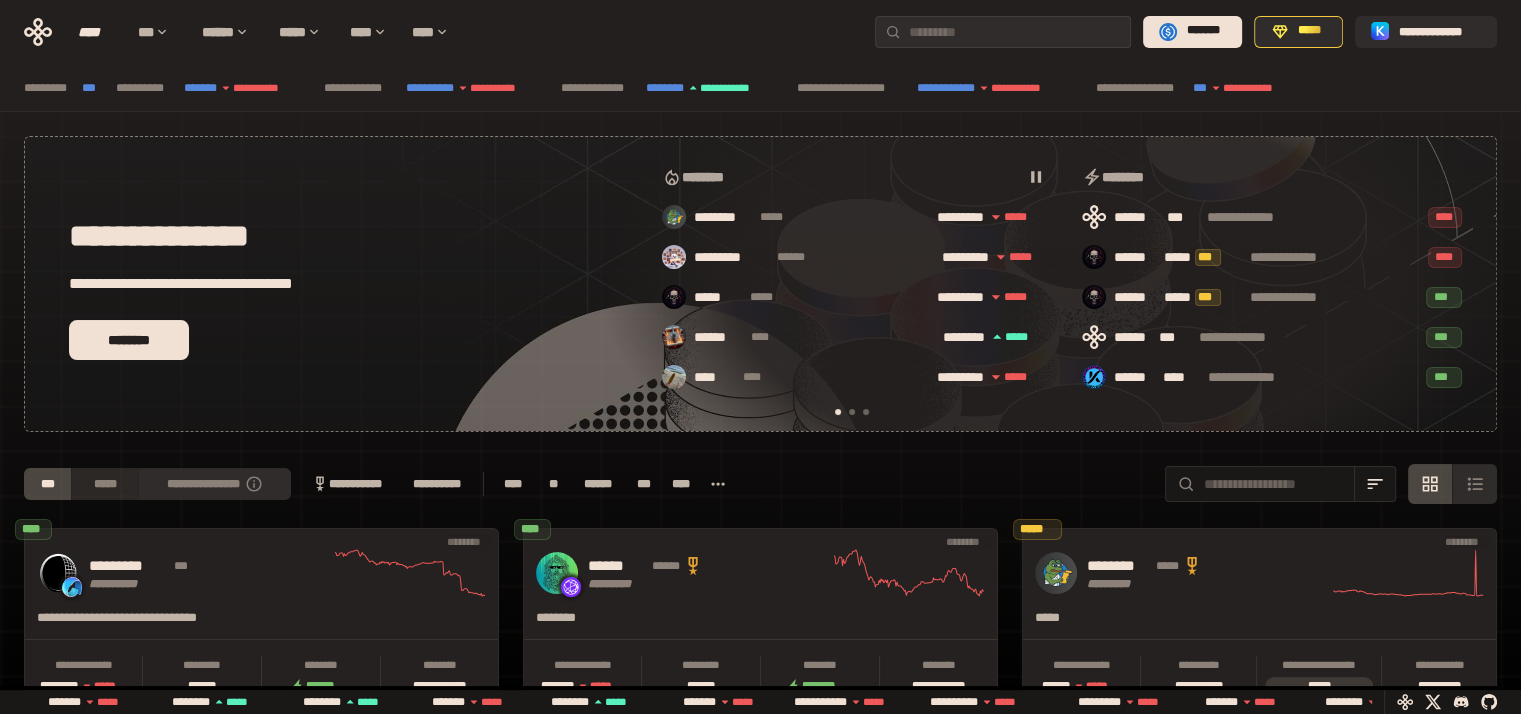 click on "*****" at bounding box center (104, 484) 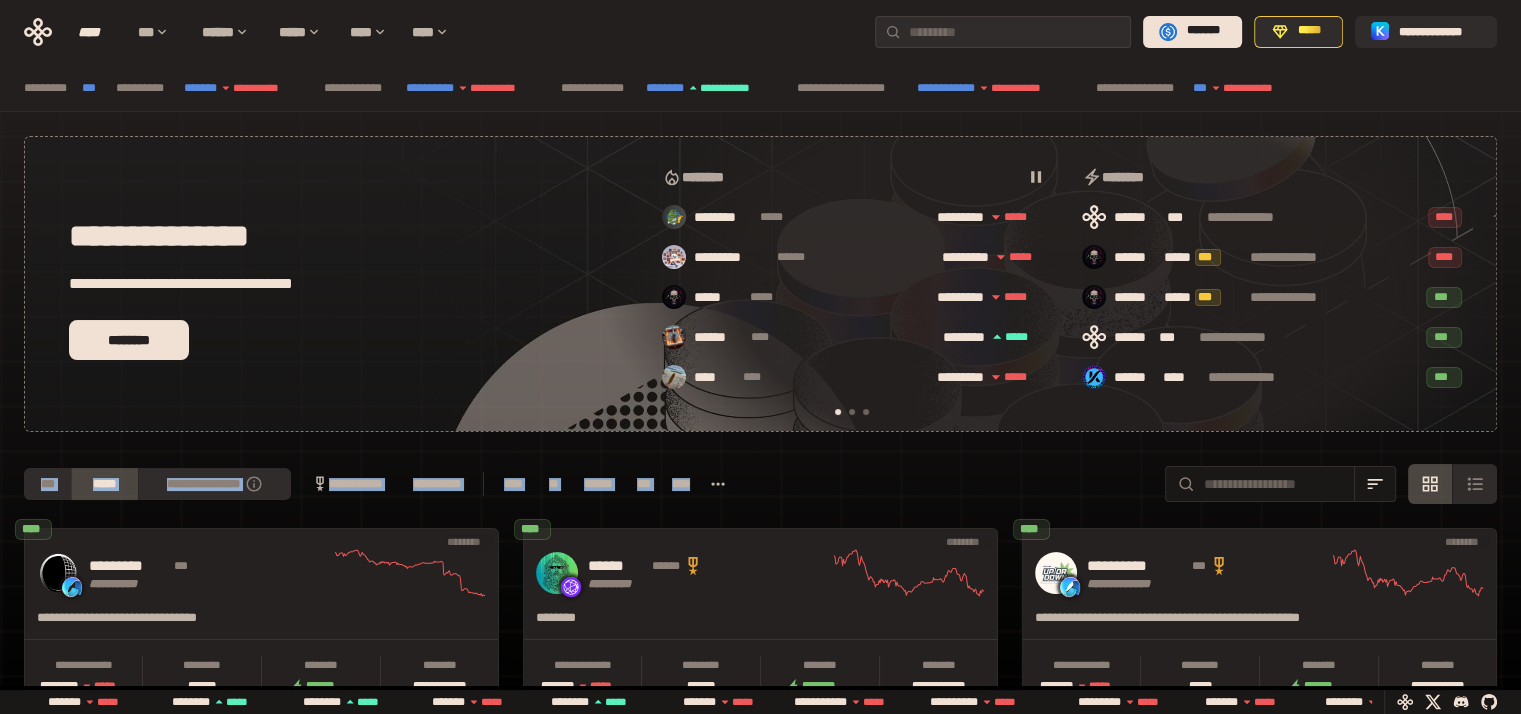 drag, startPoint x: 834, startPoint y: 483, endPoint x: 0, endPoint y: 498, distance: 834.1349 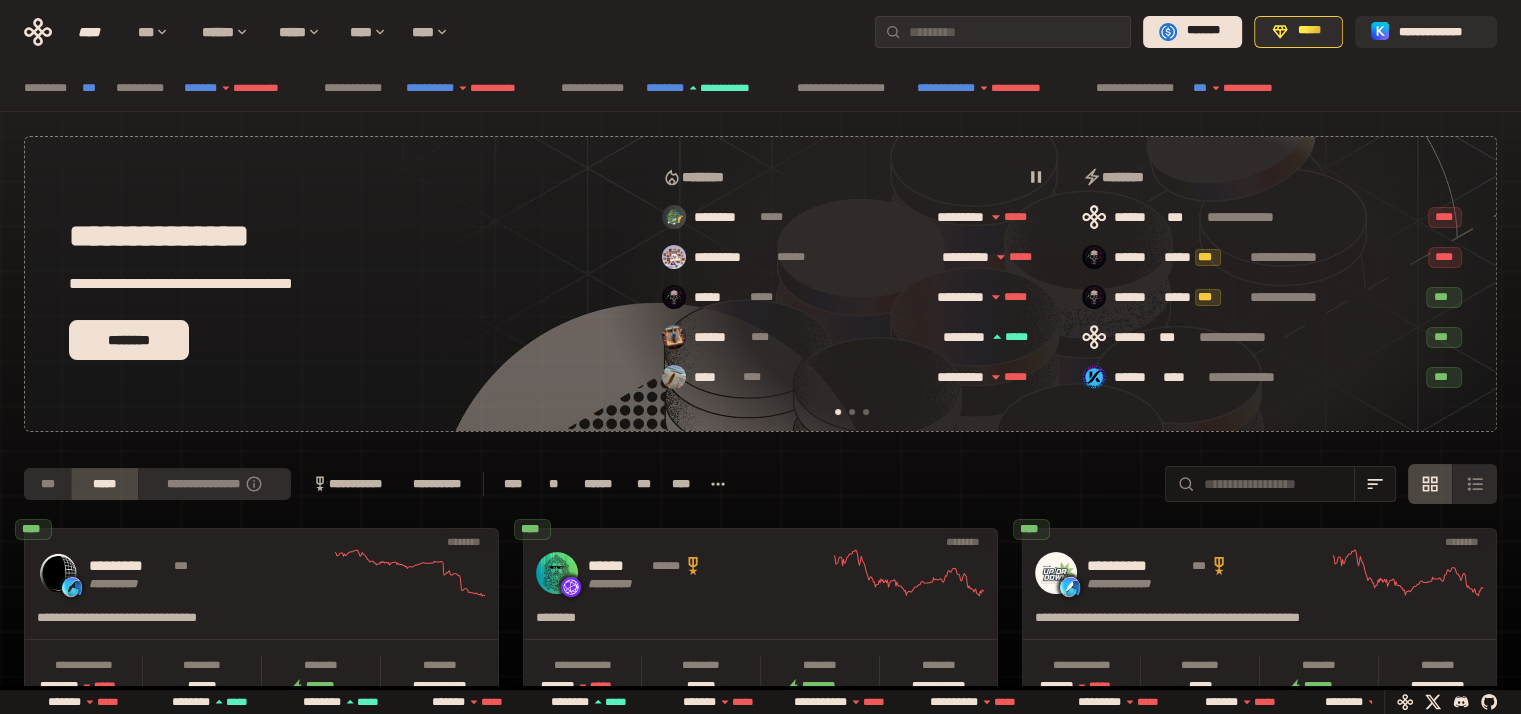 click on "**********" at bounding box center [760, 484] 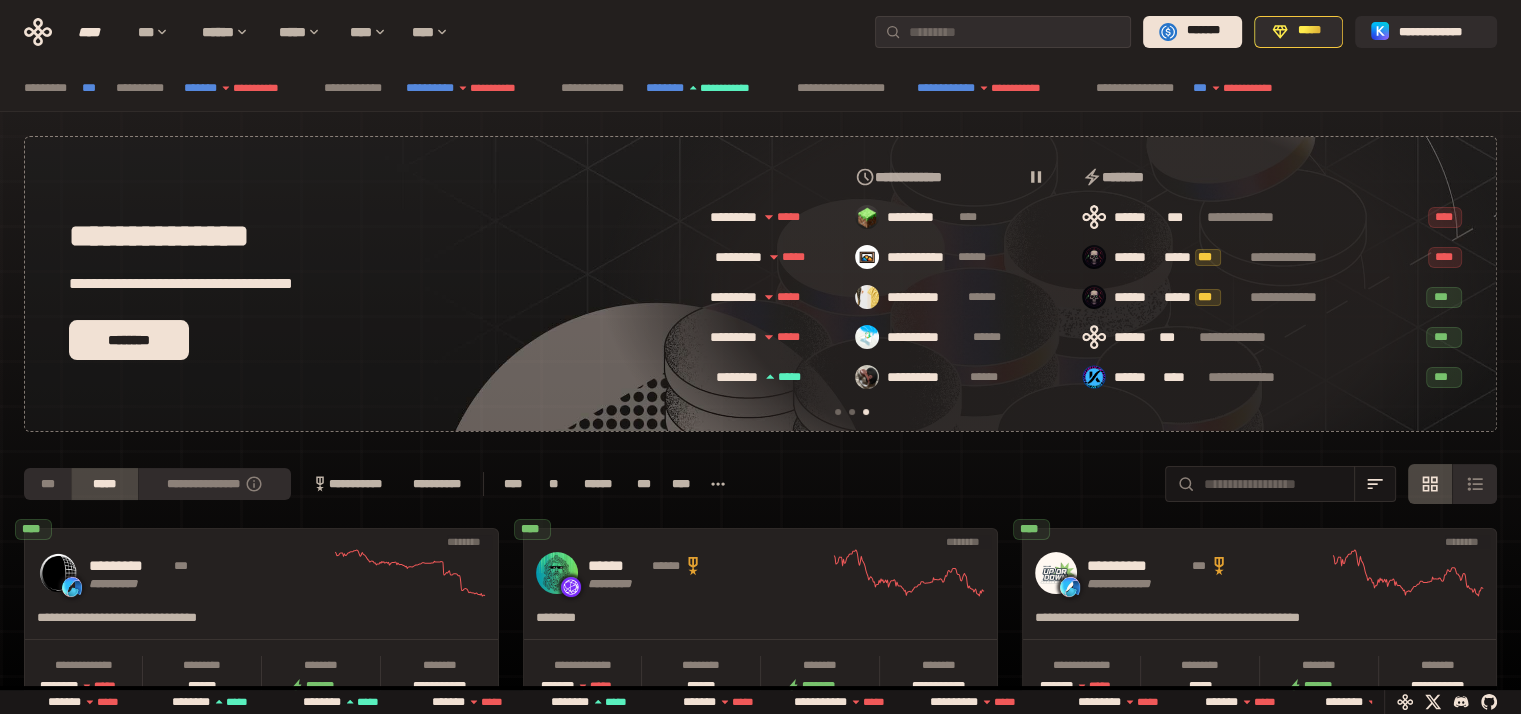 scroll, scrollTop: 0, scrollLeft: 856, axis: horizontal 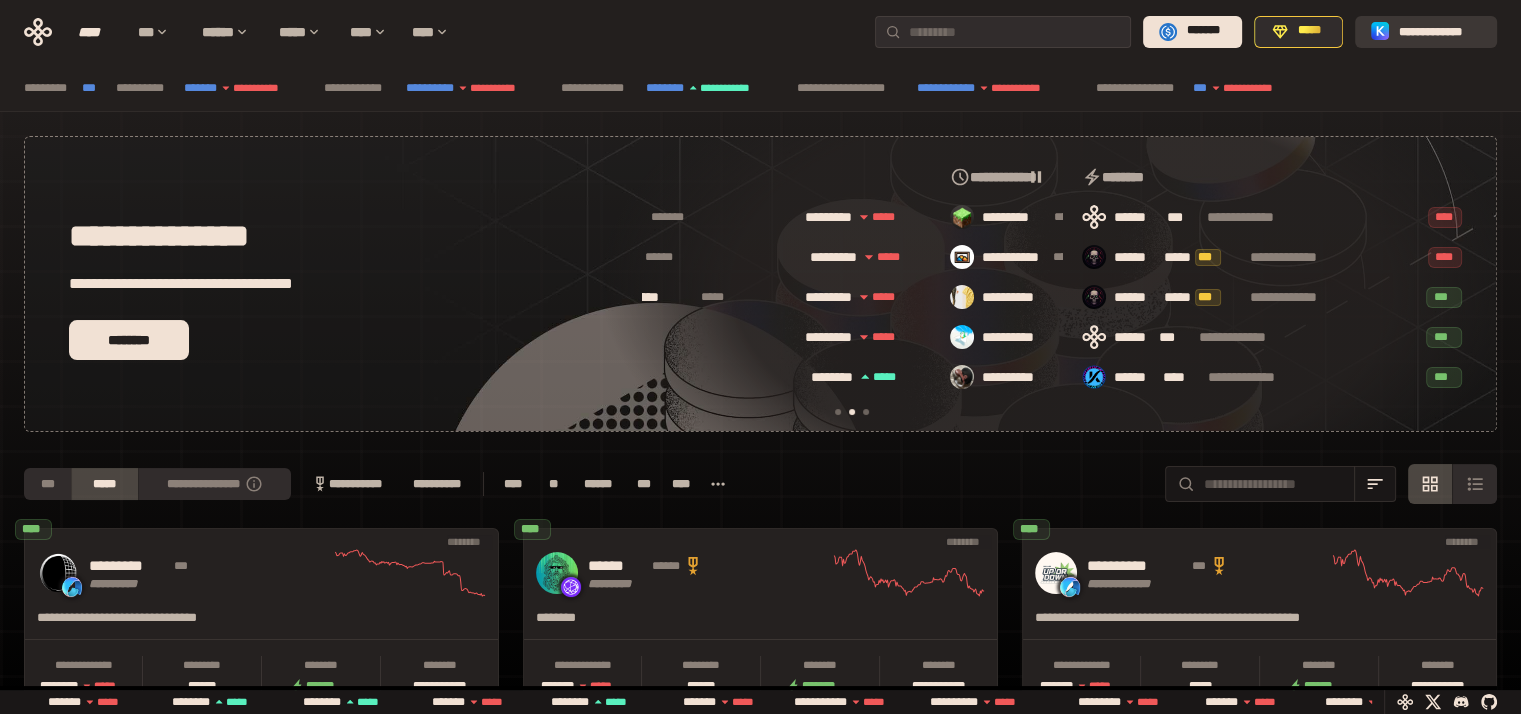 click on "**********" at bounding box center (1440, 31) 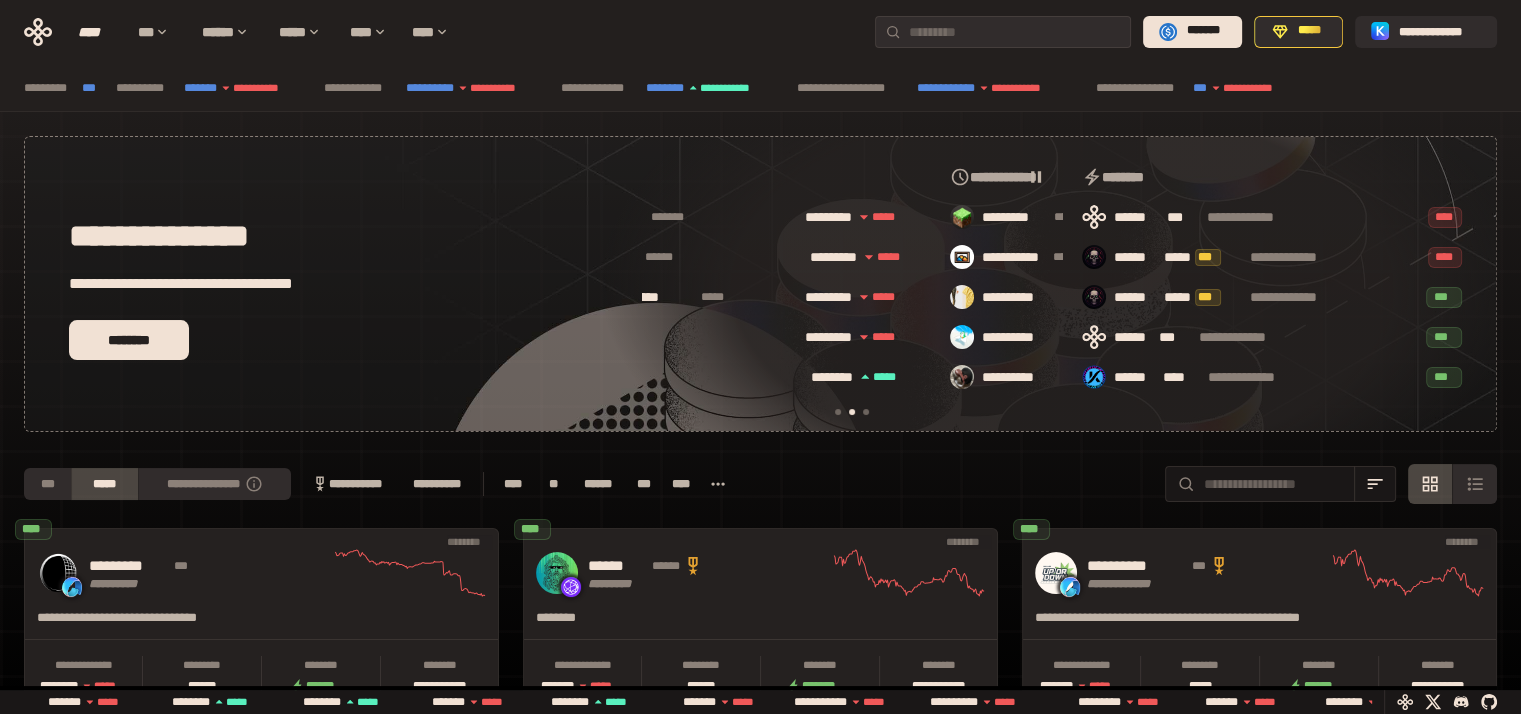 scroll, scrollTop: 0, scrollLeft: 436, axis: horizontal 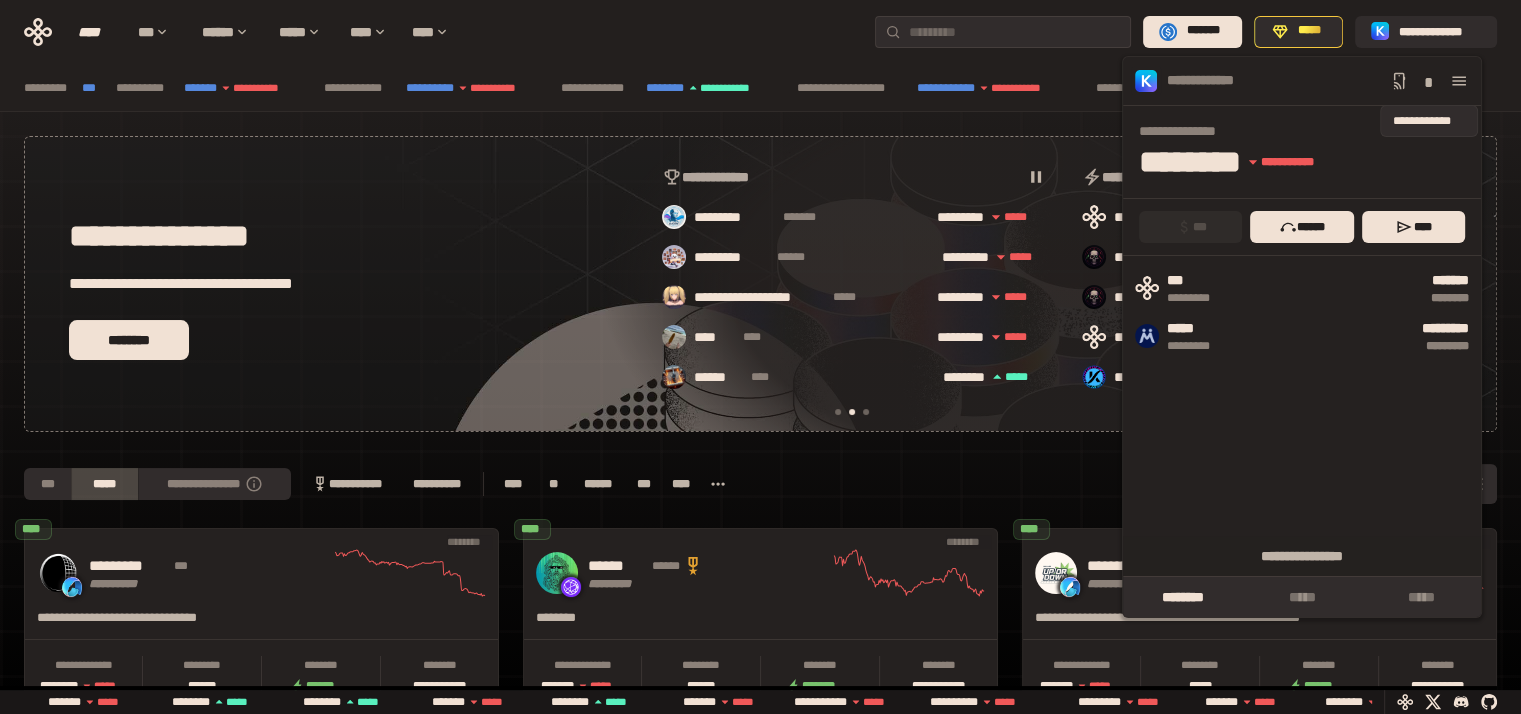 click on "*" at bounding box center (1429, 81) 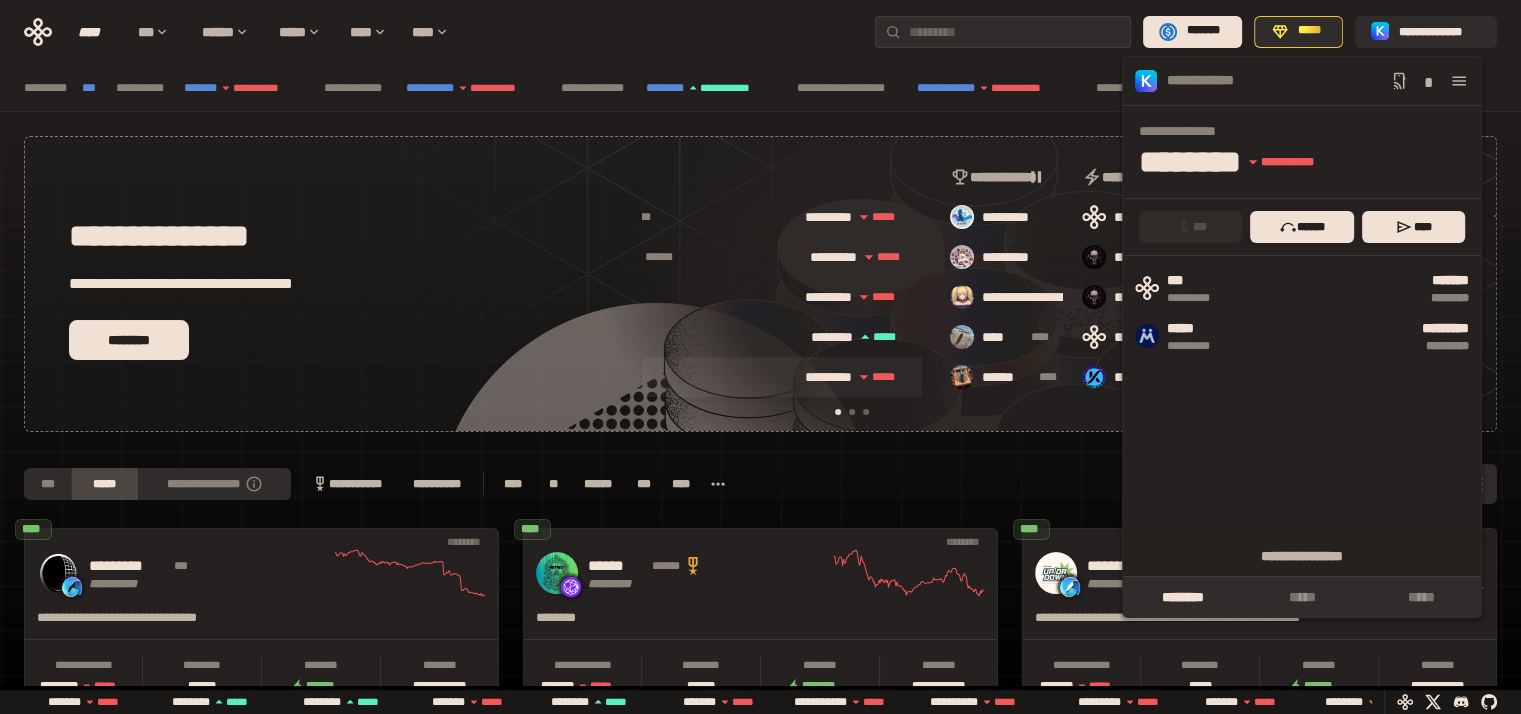 scroll, scrollTop: 0, scrollLeft: 16, axis: horizontal 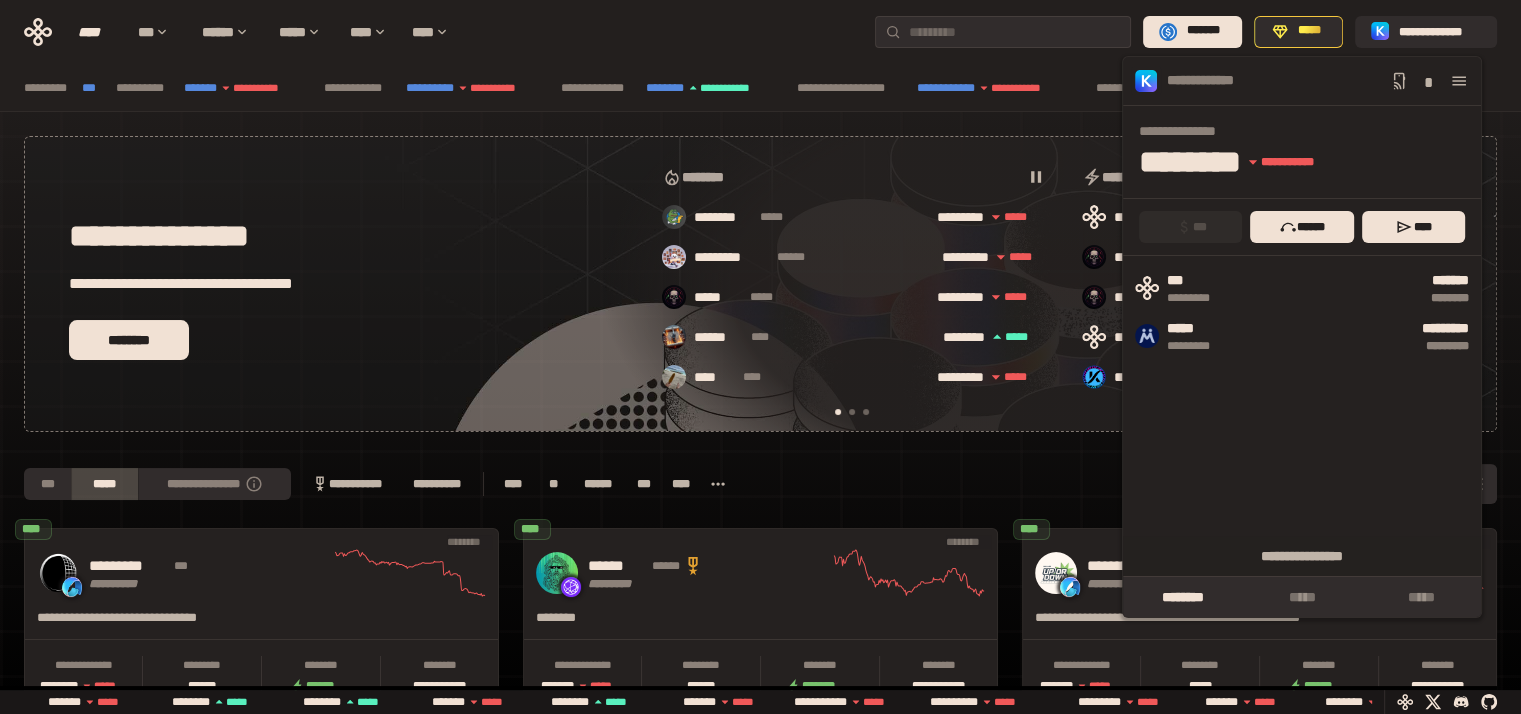 click on "**********" at bounding box center (760, 484) 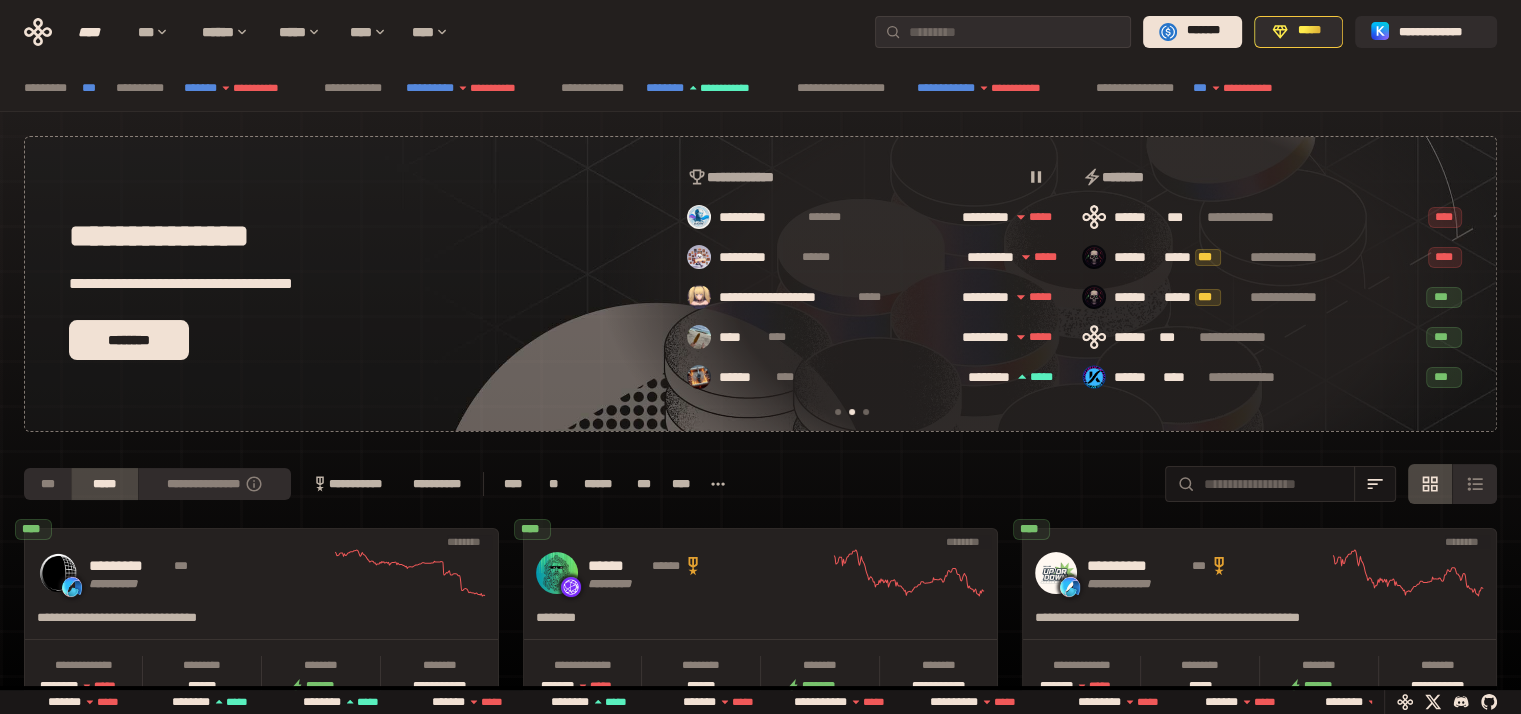 scroll, scrollTop: 0, scrollLeft: 436, axis: horizontal 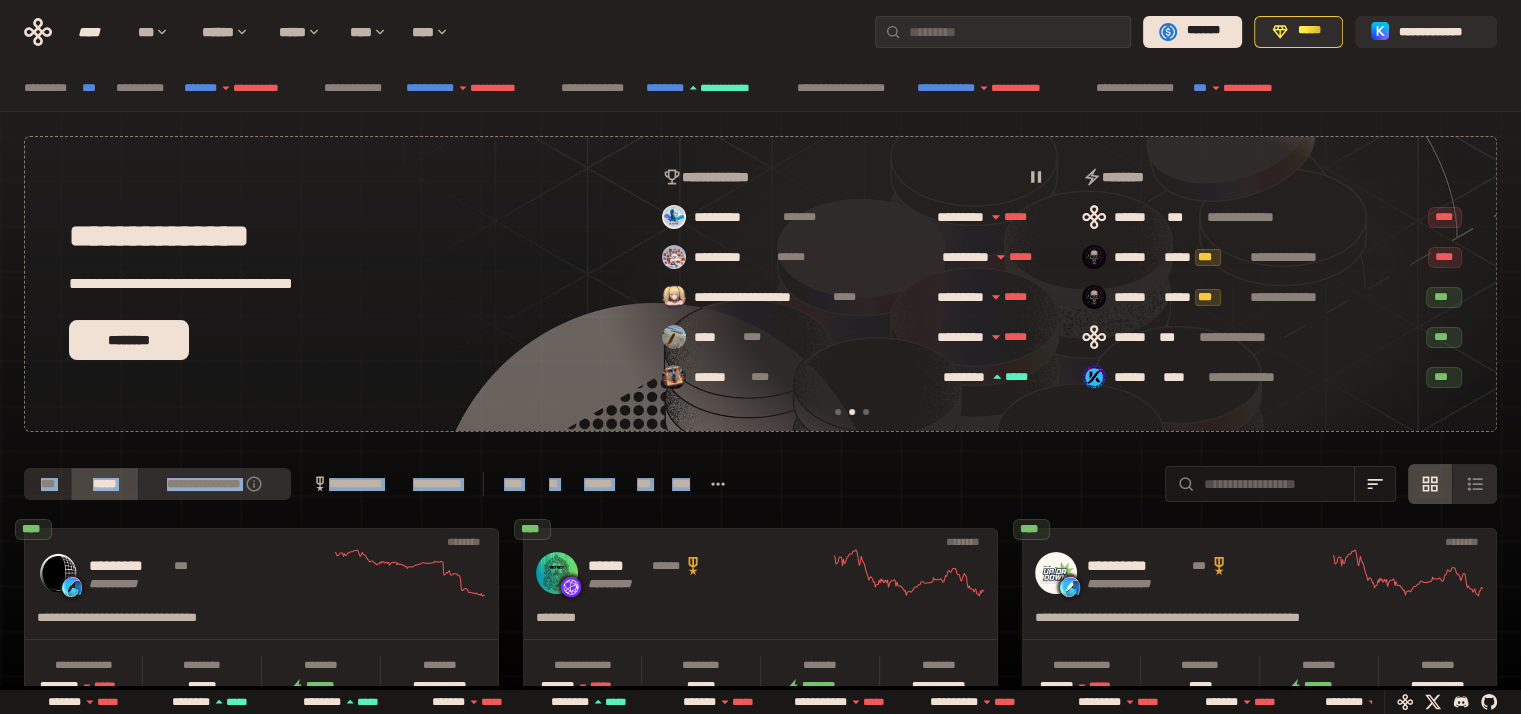 drag, startPoint x: 785, startPoint y: 491, endPoint x: 25, endPoint y: 477, distance: 760.1289 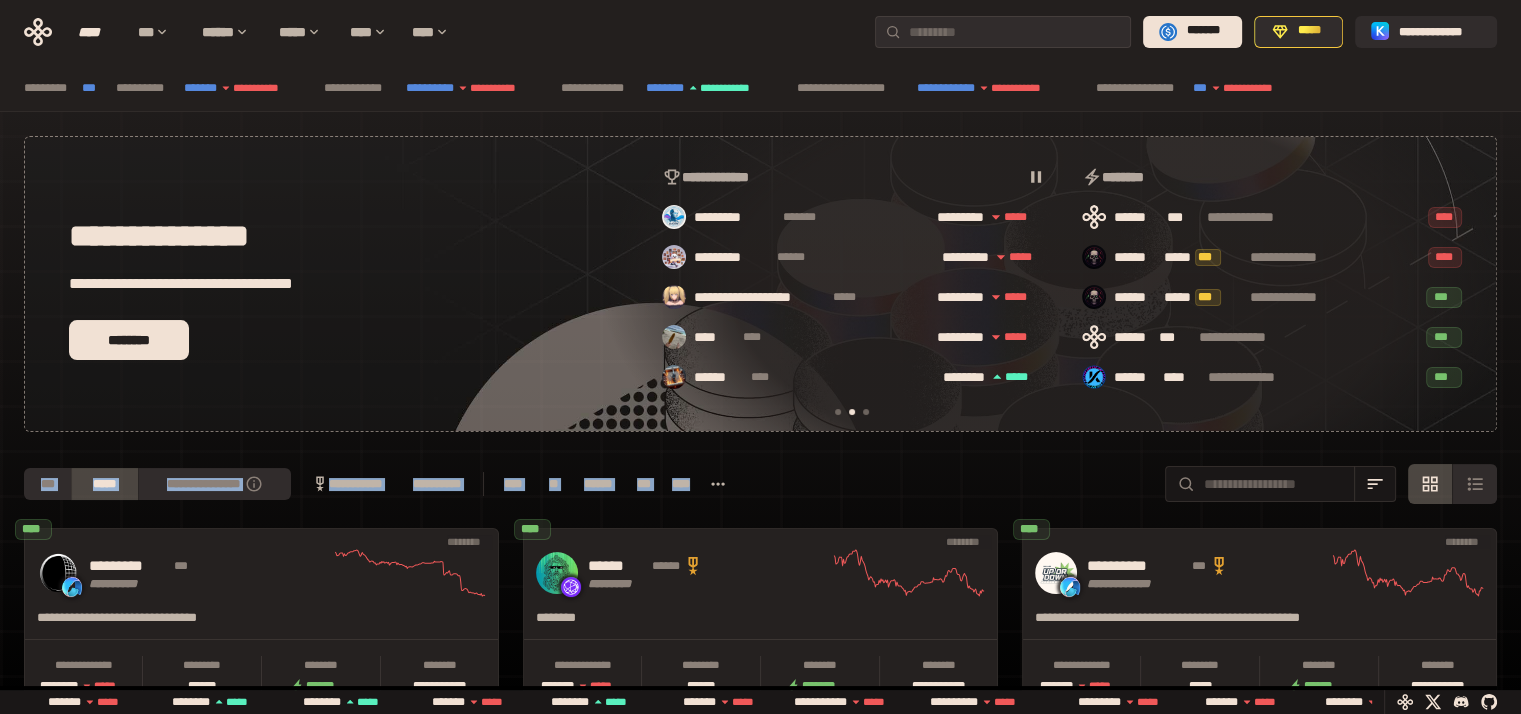 click on "**********" at bounding box center [760, 1025] 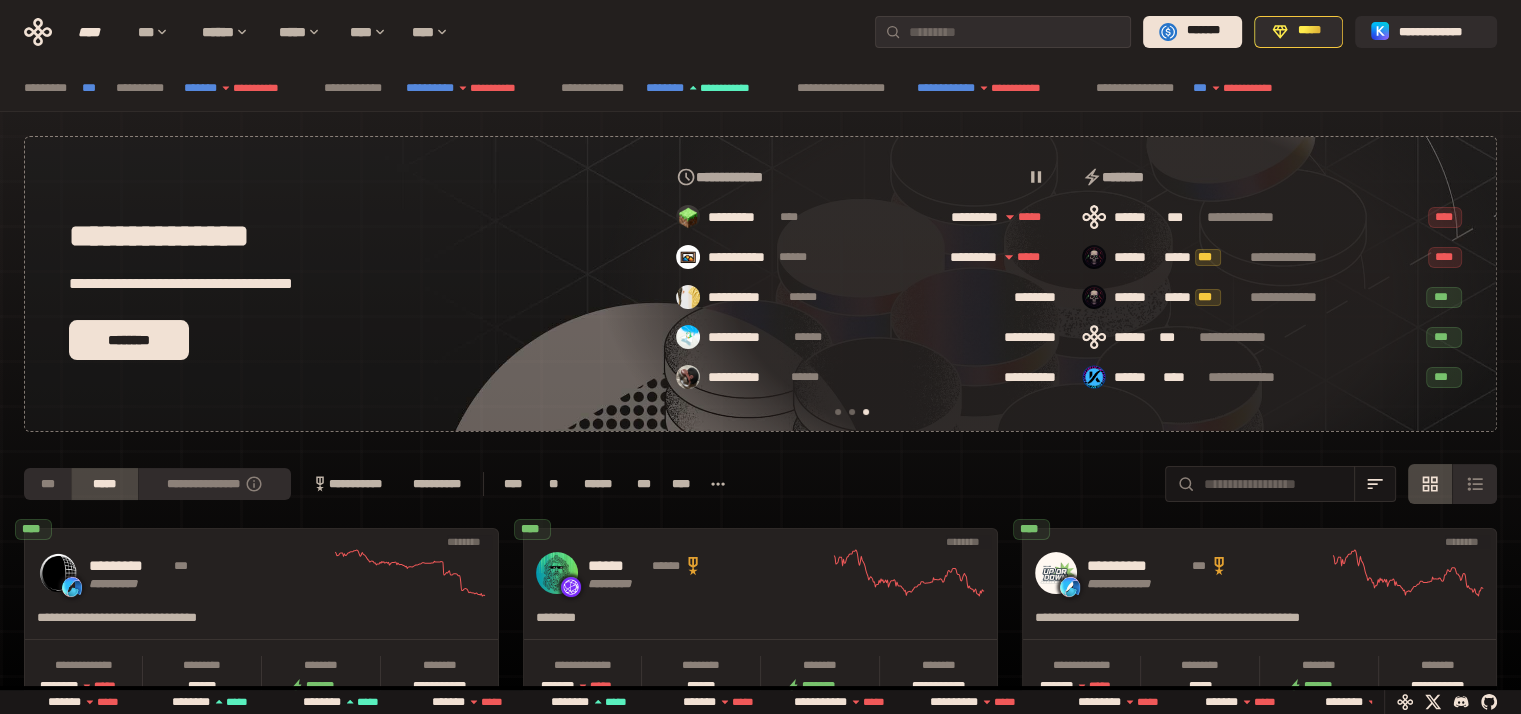 scroll, scrollTop: 0, scrollLeft: 856, axis: horizontal 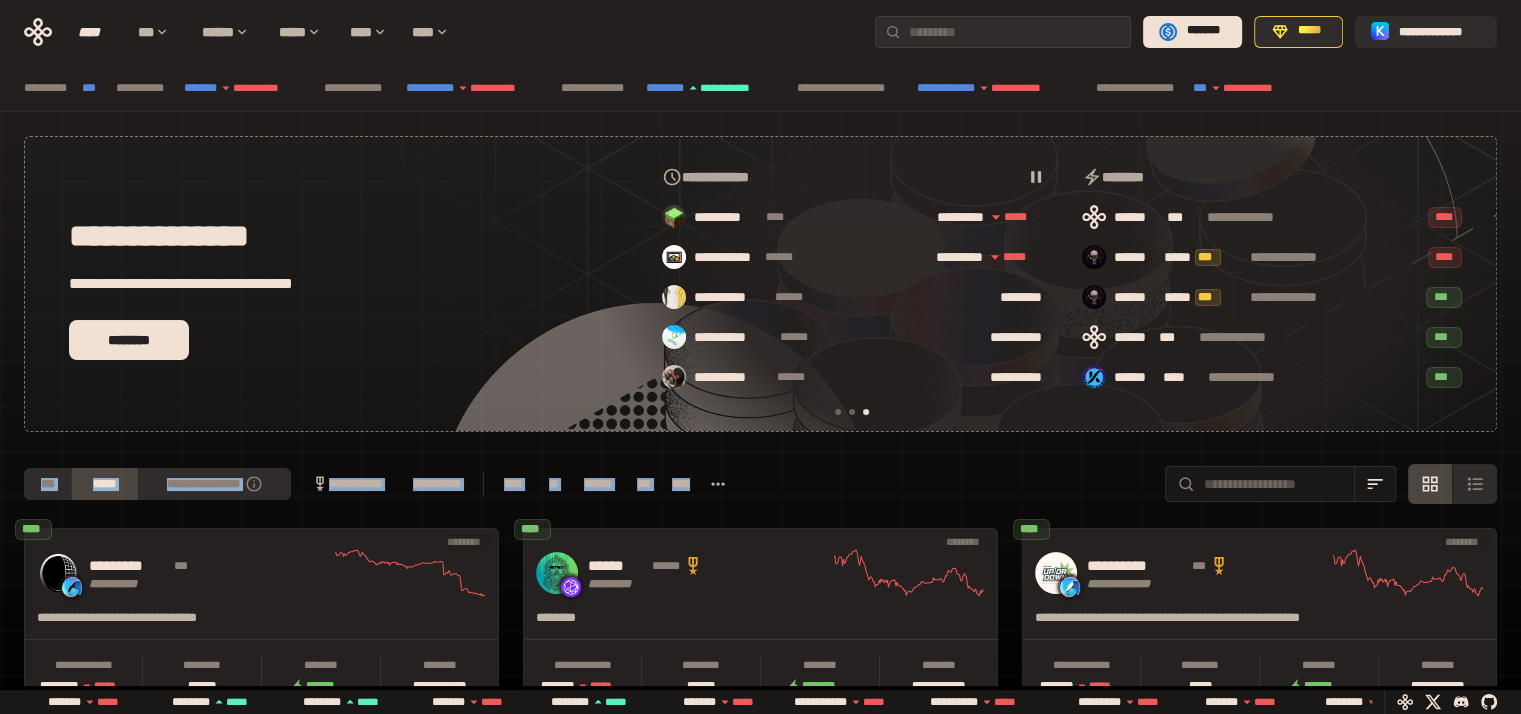 drag, startPoint x: 40, startPoint y: 480, endPoint x: 914, endPoint y: 462, distance: 874.18536 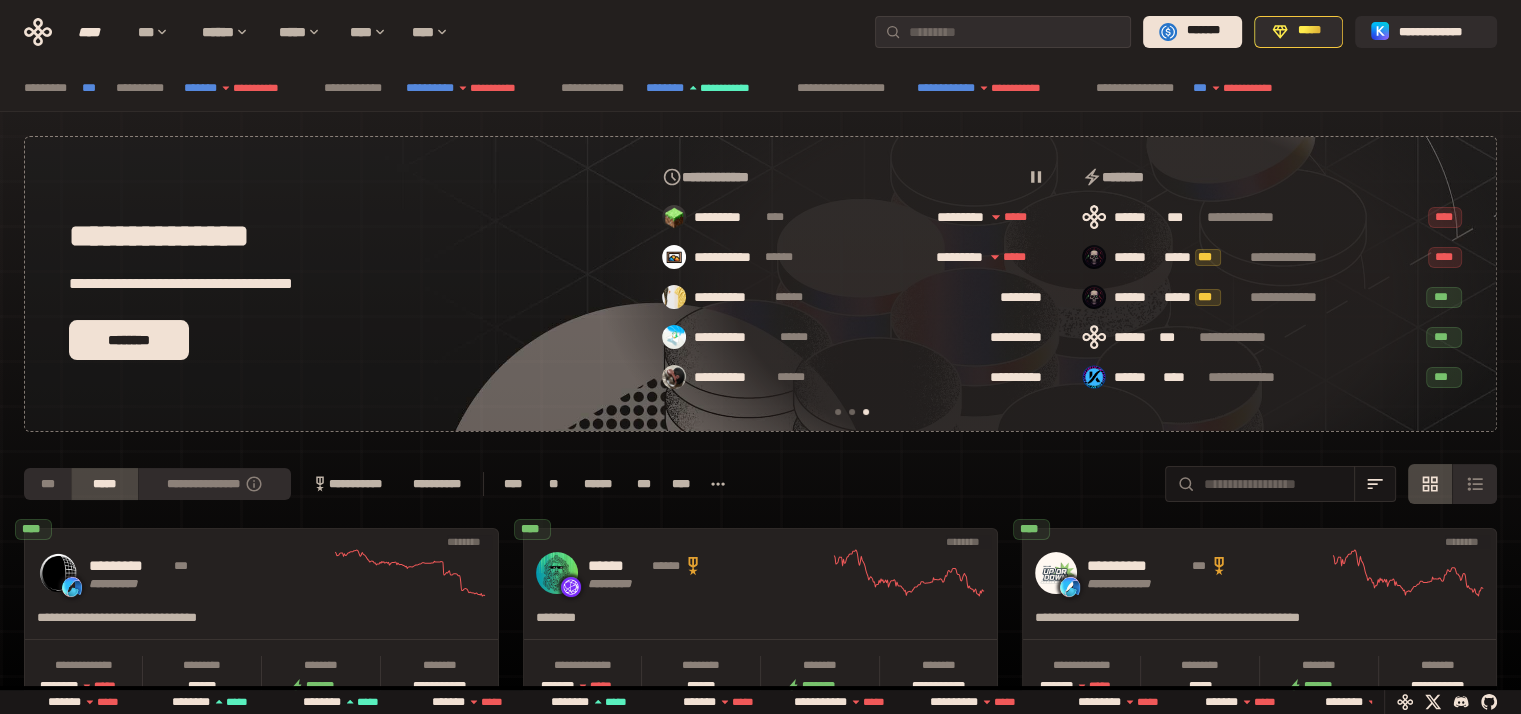 click on "**********" at bounding box center [760, 484] 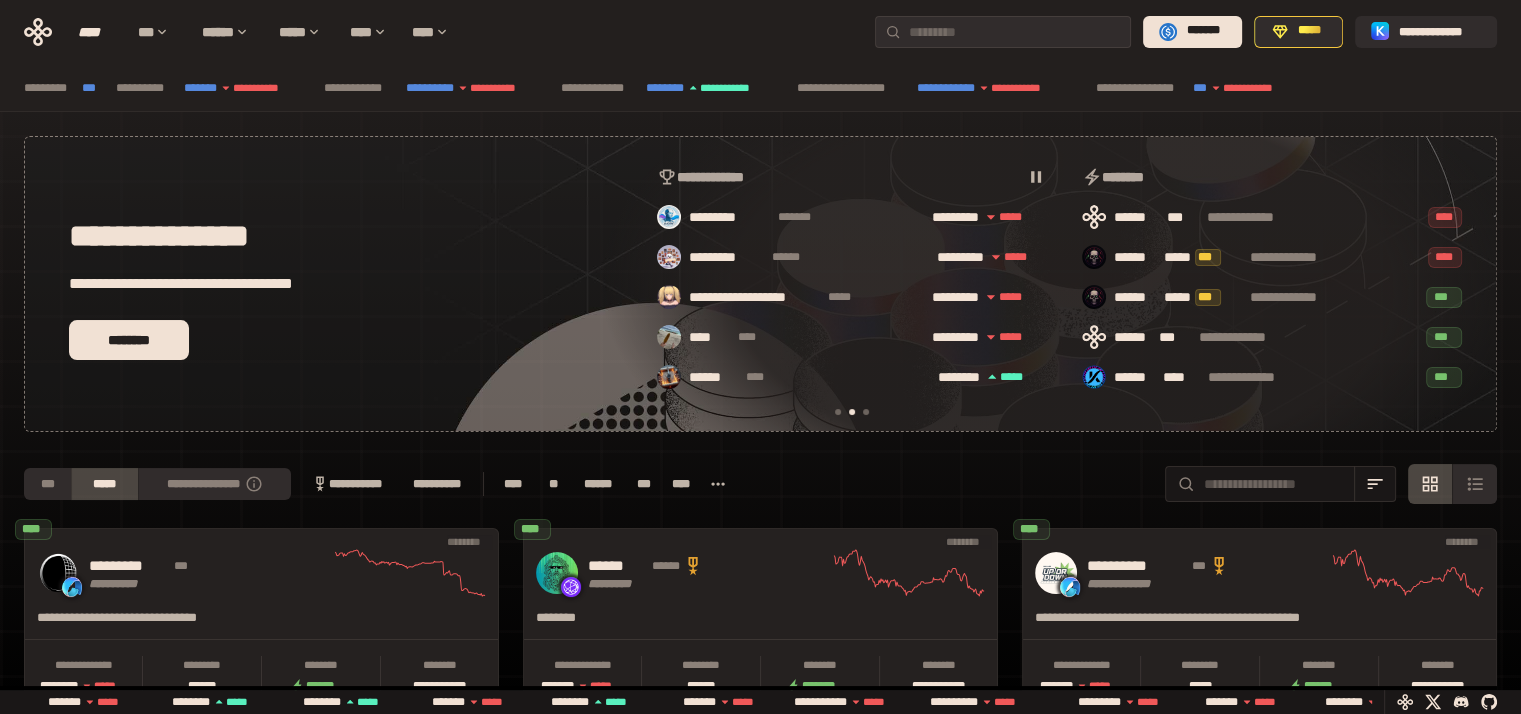 scroll, scrollTop: 0, scrollLeft: 436, axis: horizontal 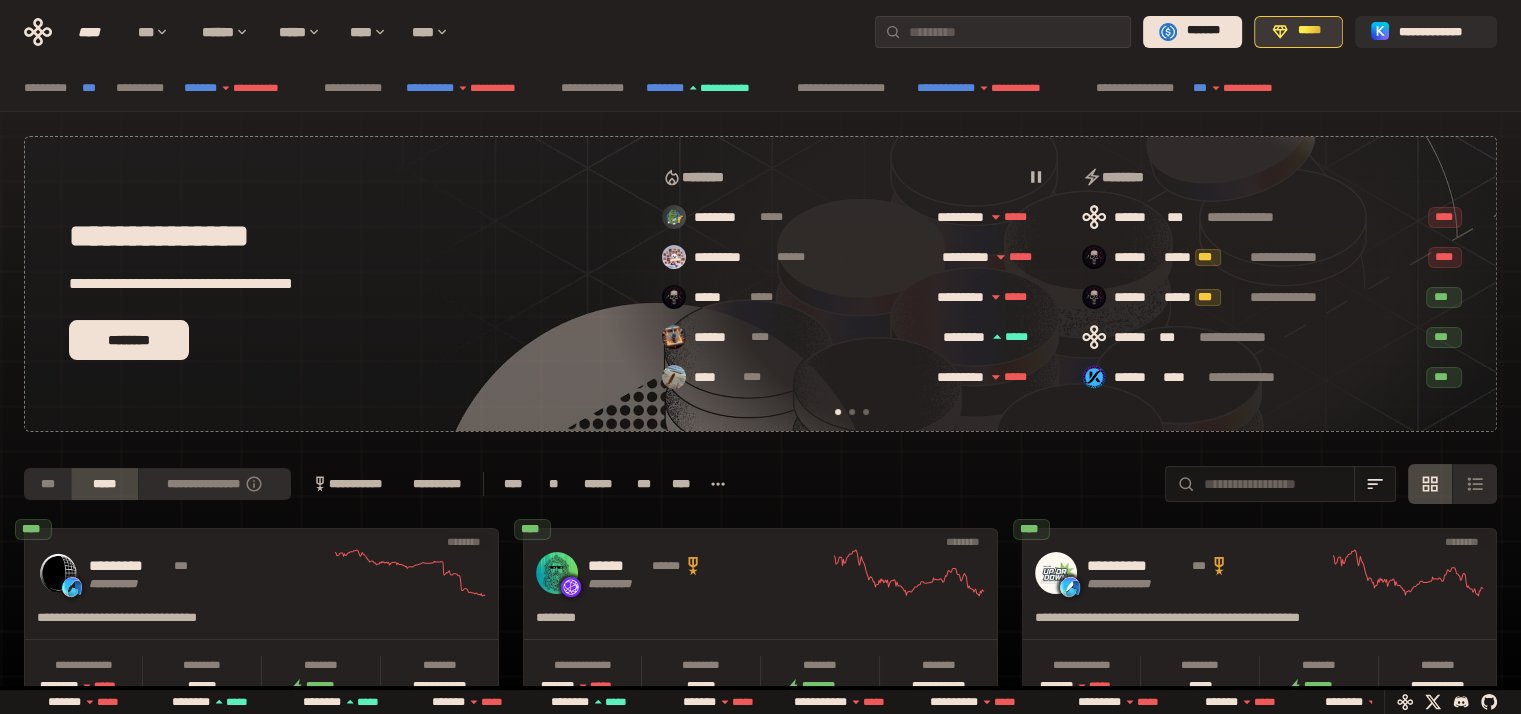 click on "*****" at bounding box center (1309, 31) 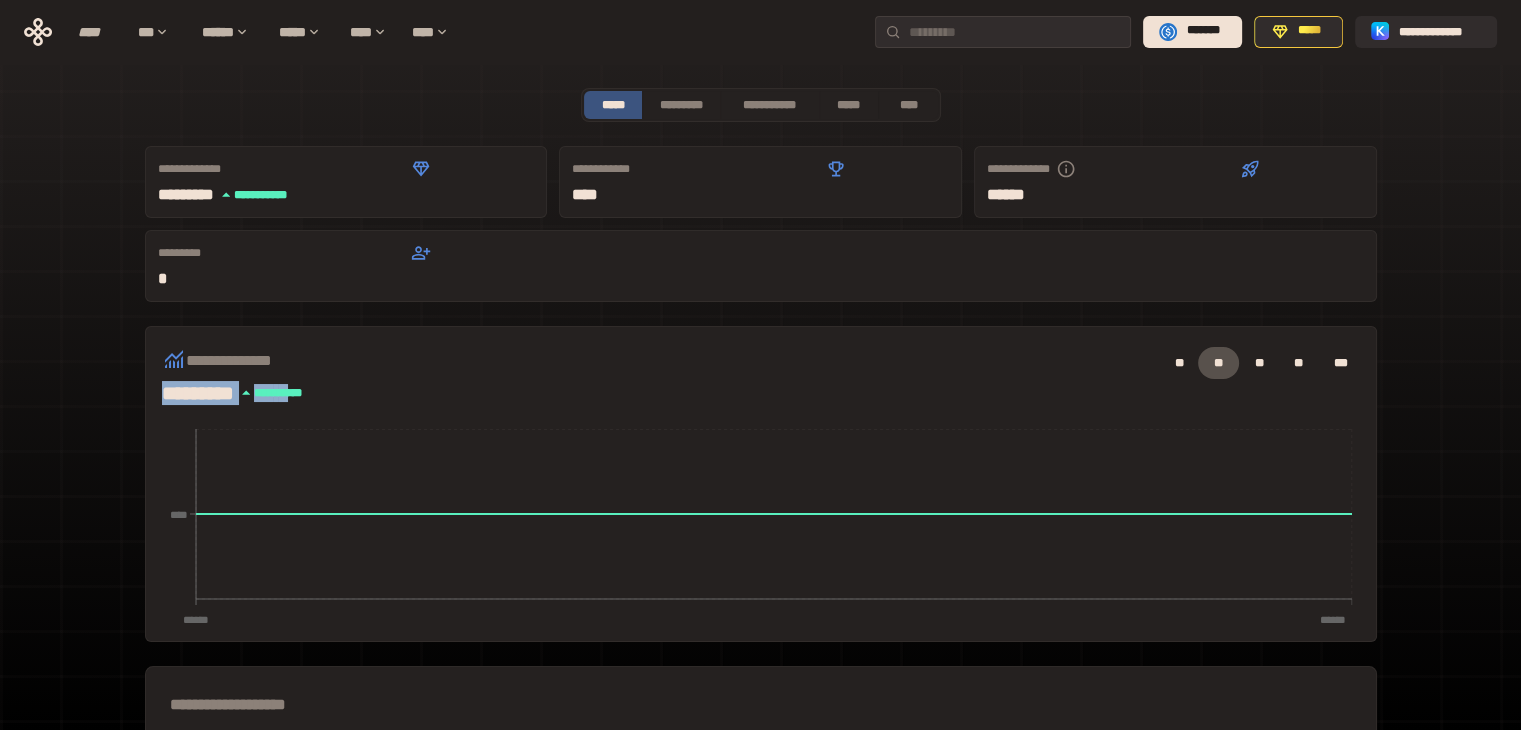 drag, startPoint x: 135, startPoint y: 304, endPoint x: 353, endPoint y: 300, distance: 218.0367 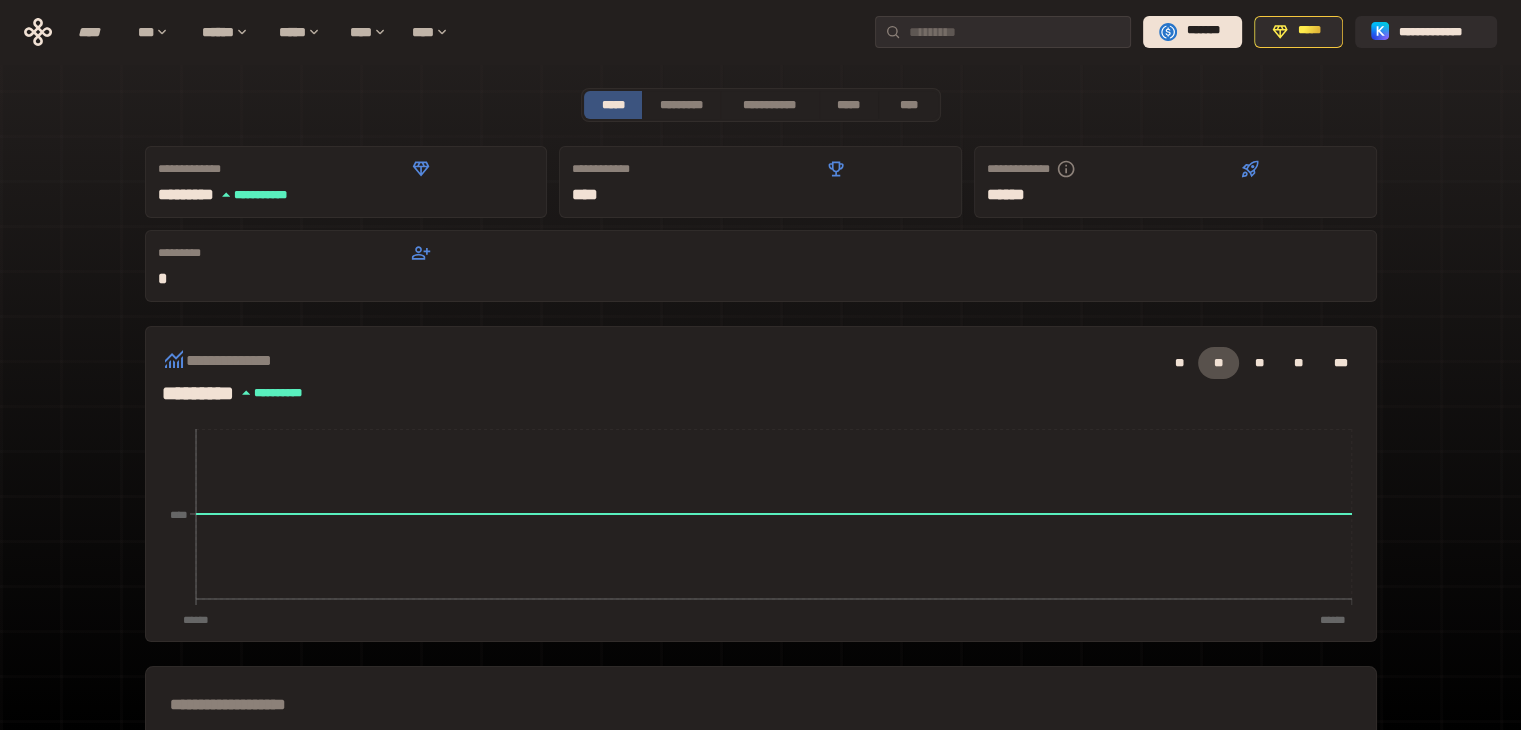 click on "**********" at bounding box center (761, 372) 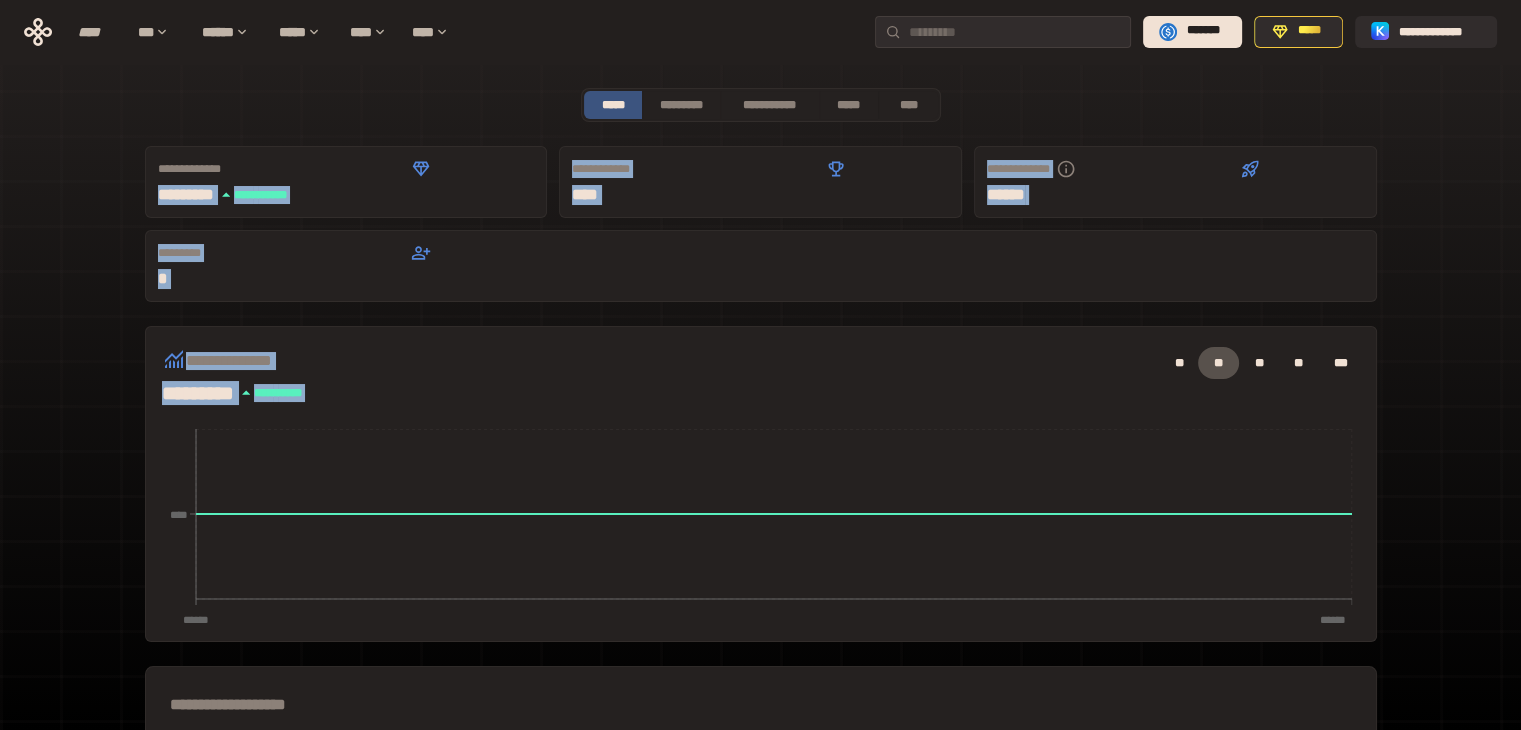 drag, startPoint x: 406, startPoint y: 313, endPoint x: 109, endPoint y: 181, distance: 325.0123 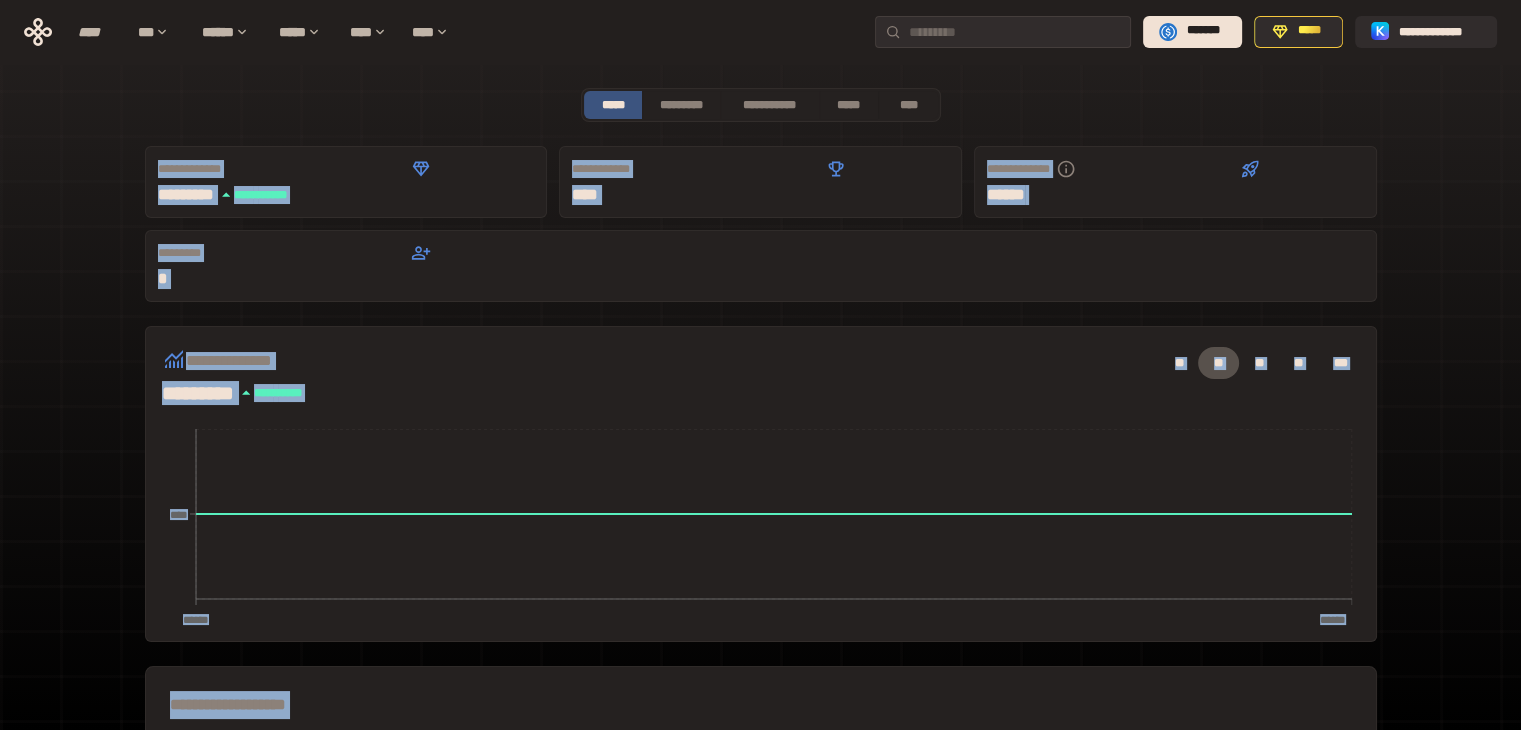 drag, startPoint x: 113, startPoint y: 169, endPoint x: 1406, endPoint y: 661, distance: 1383.4425 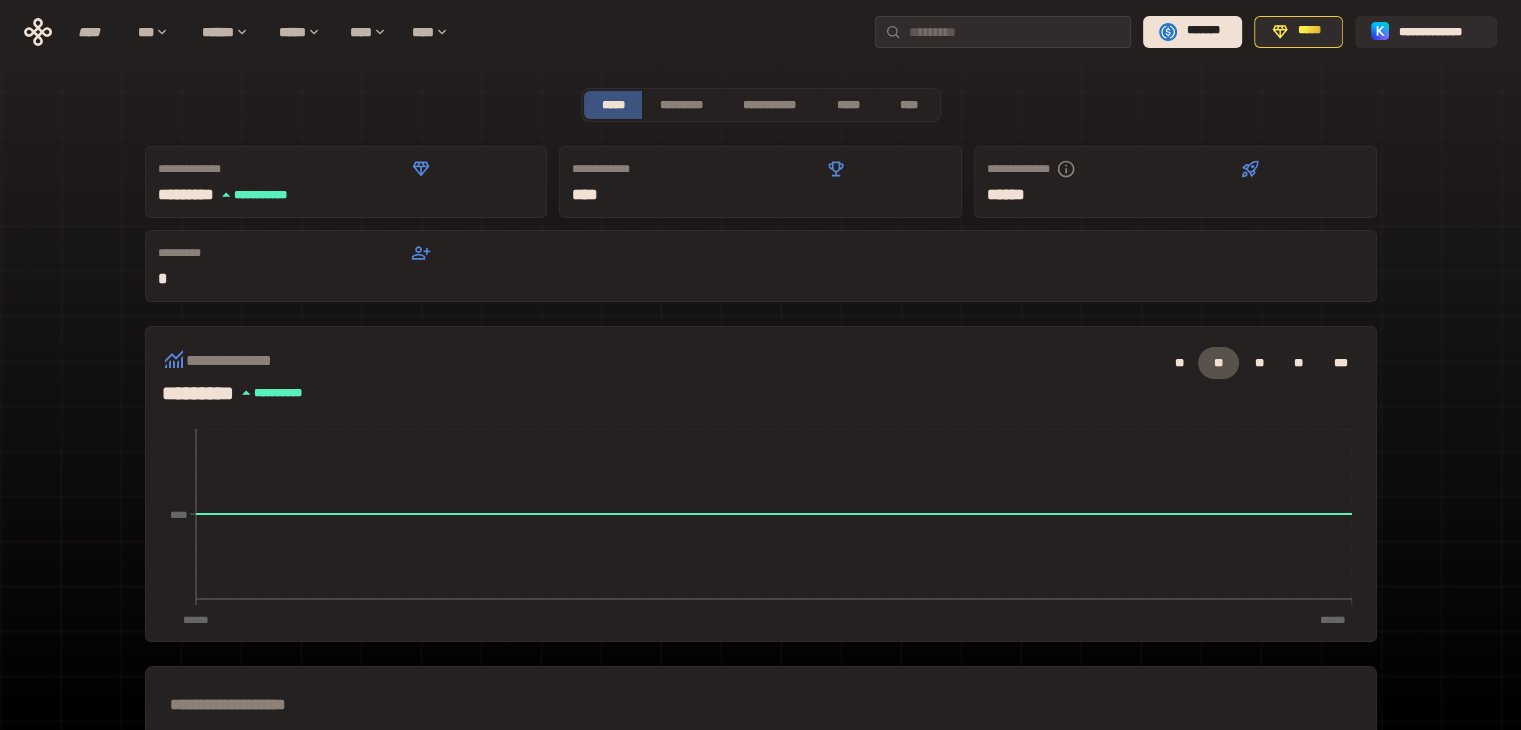 click on "**********" at bounding box center [760, 622] 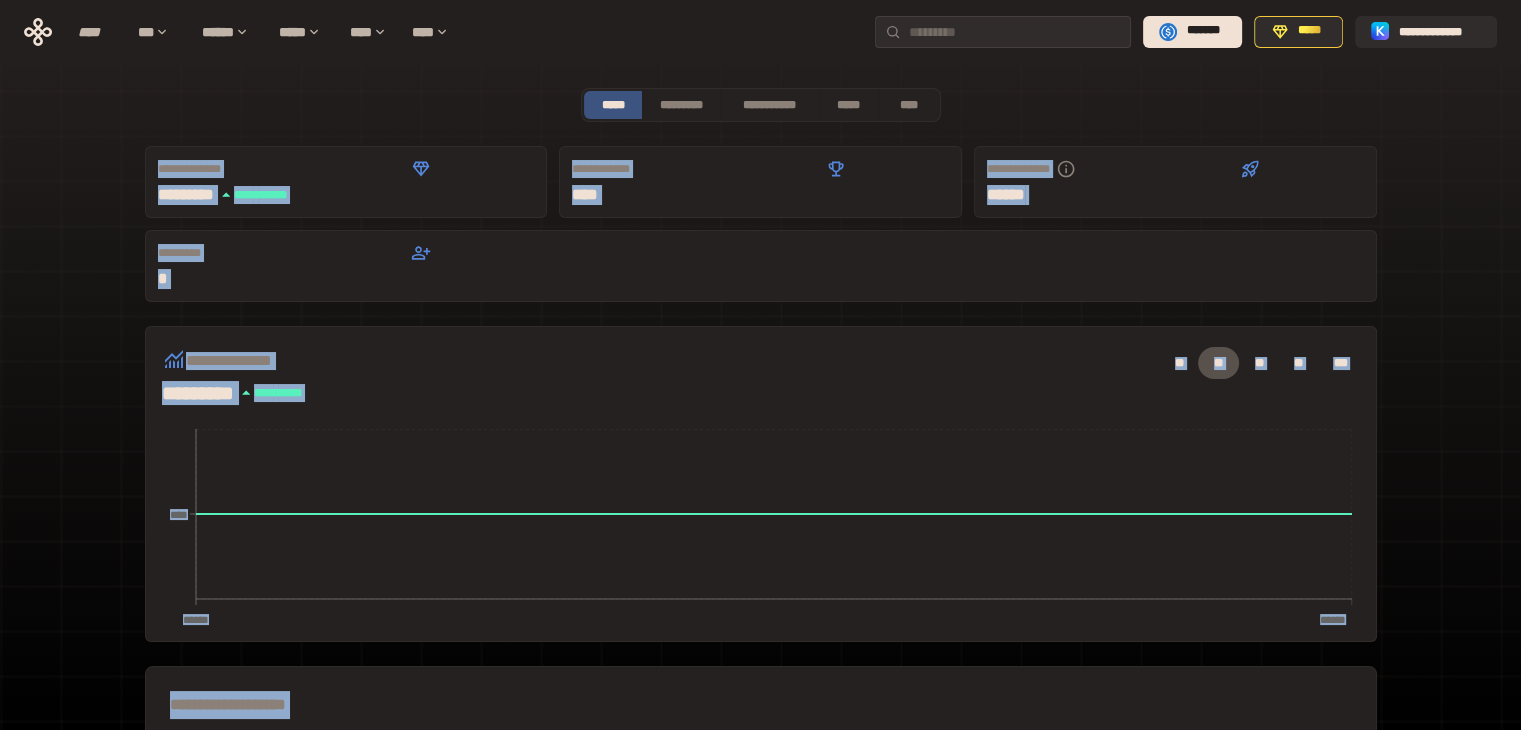 drag, startPoint x: 1484, startPoint y: 700, endPoint x: 98, endPoint y: 141, distance: 1494.4822 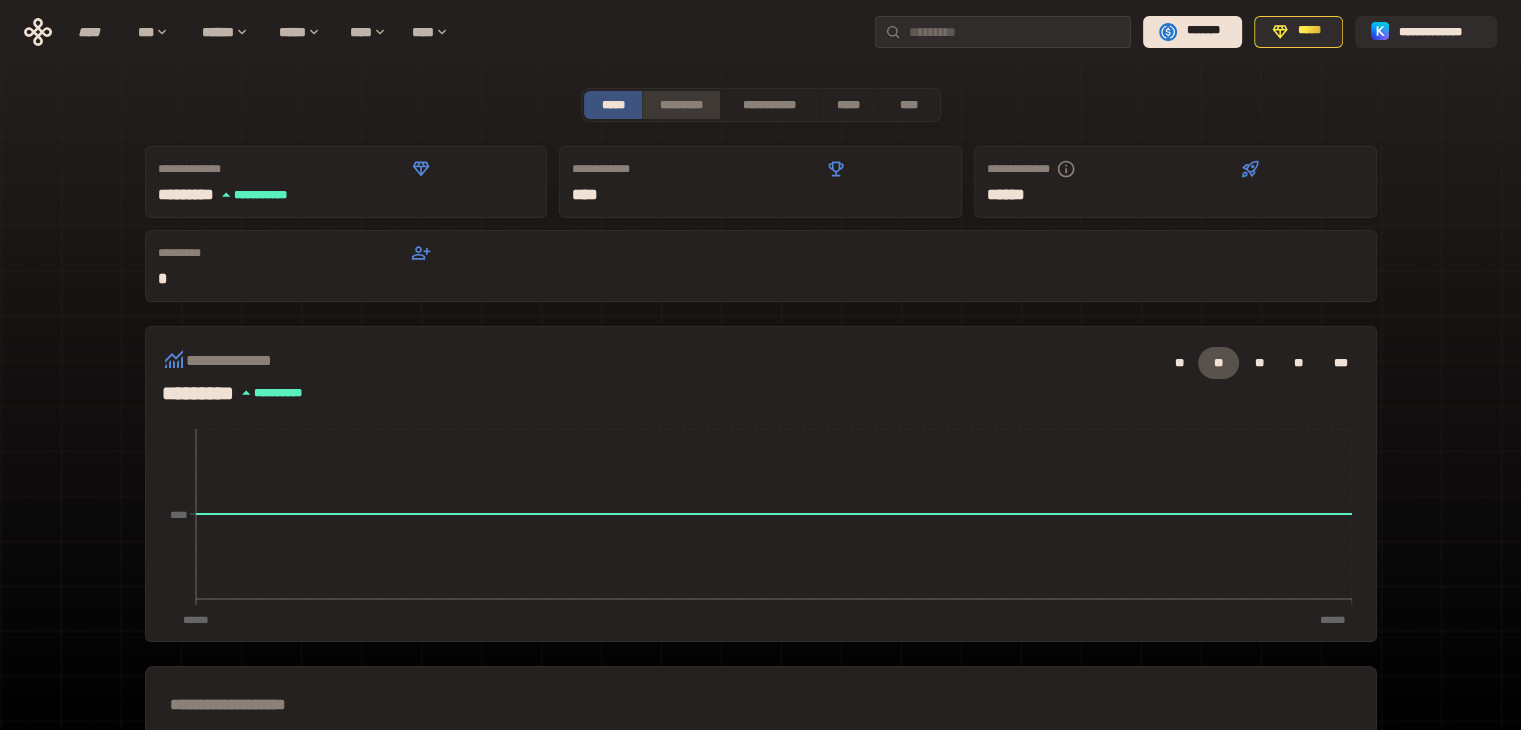 click on "*********" at bounding box center [680, 105] 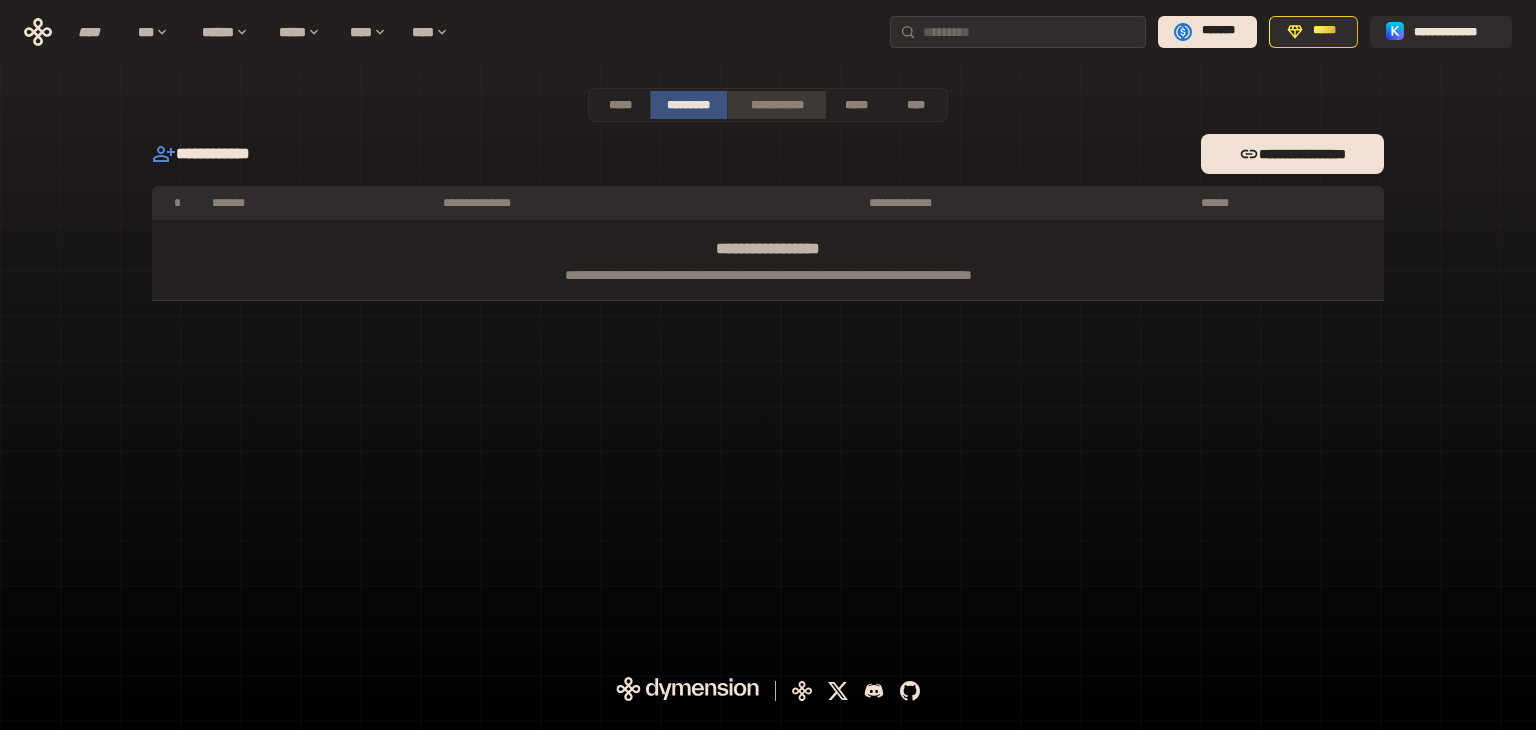 click on "**********" at bounding box center (776, 105) 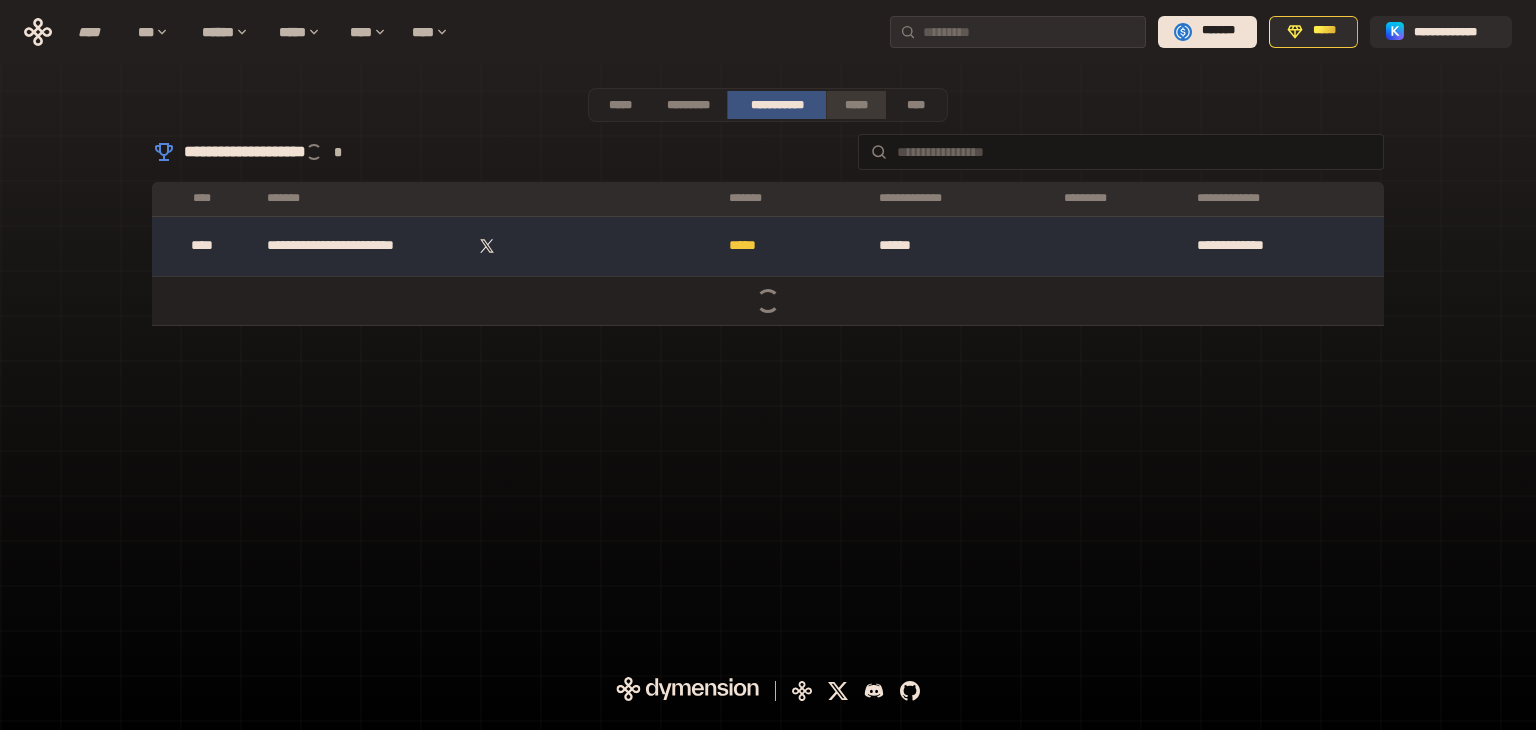 click on "*****" at bounding box center (856, 105) 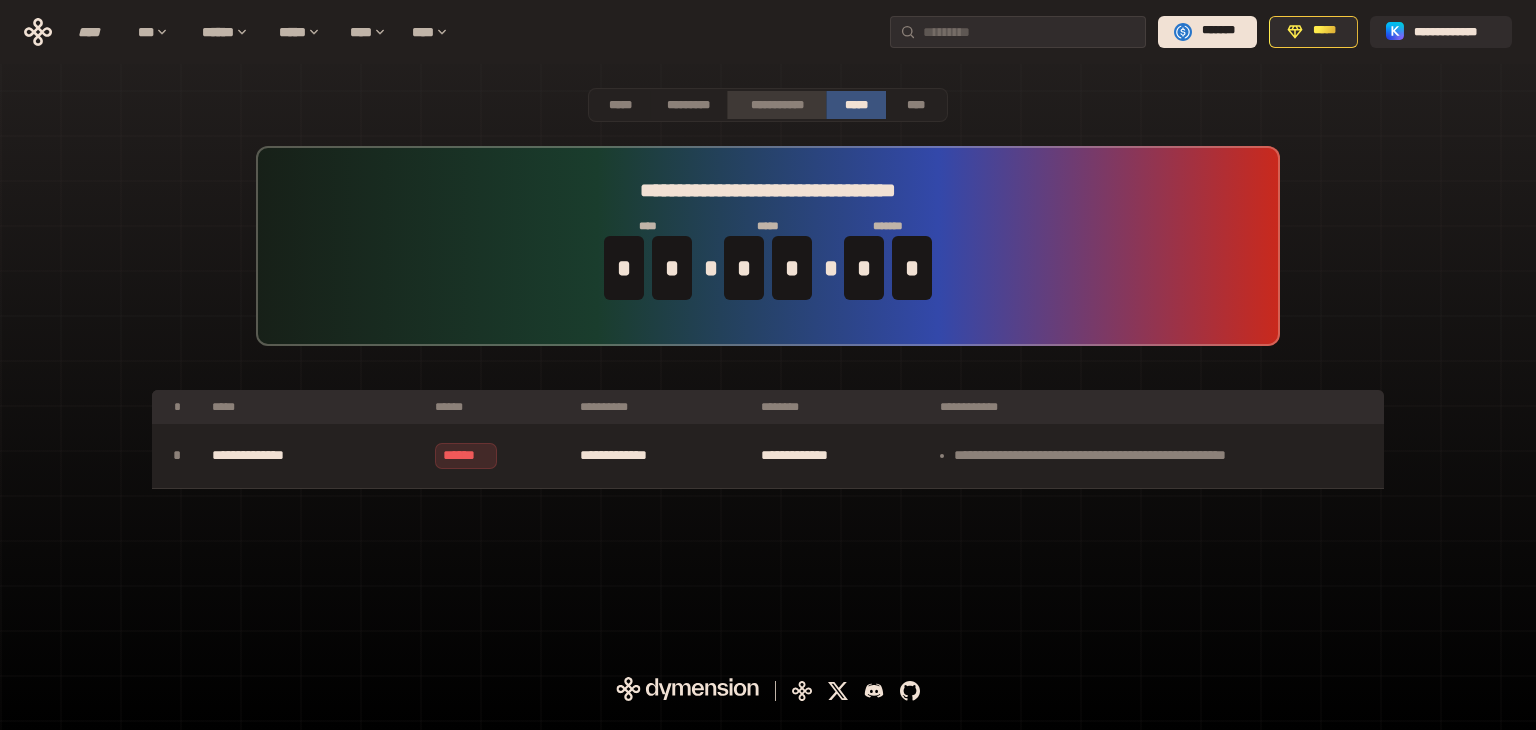 click on "**********" at bounding box center (776, 105) 